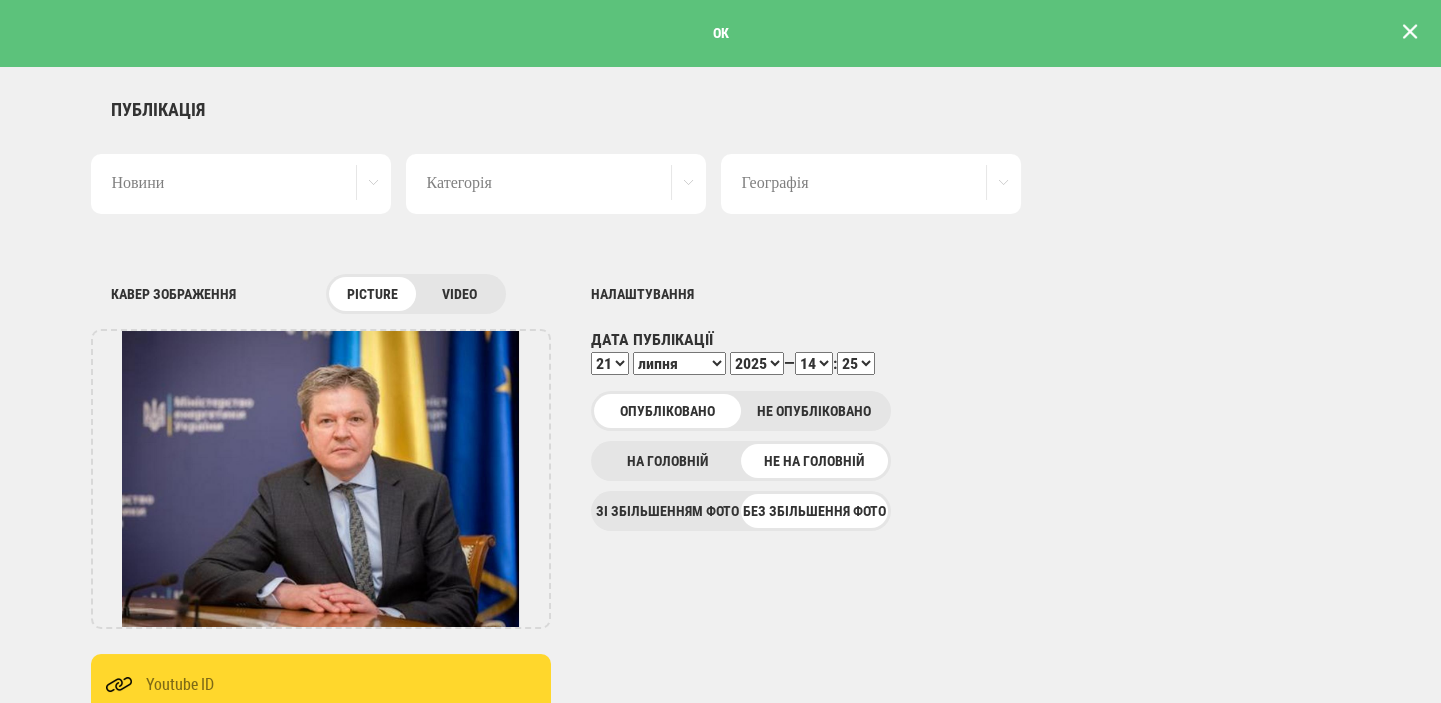 scroll, scrollTop: 0, scrollLeft: 0, axis: both 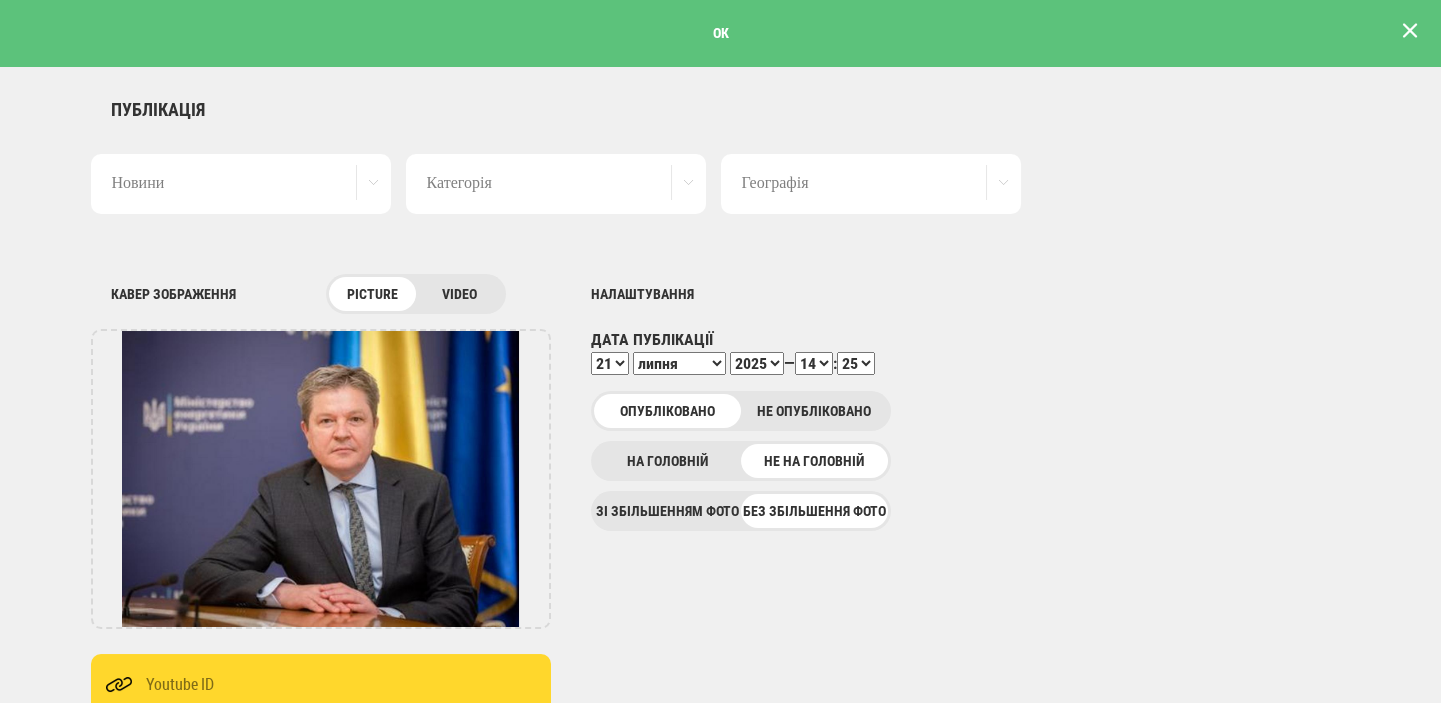 click at bounding box center (1410, 31) 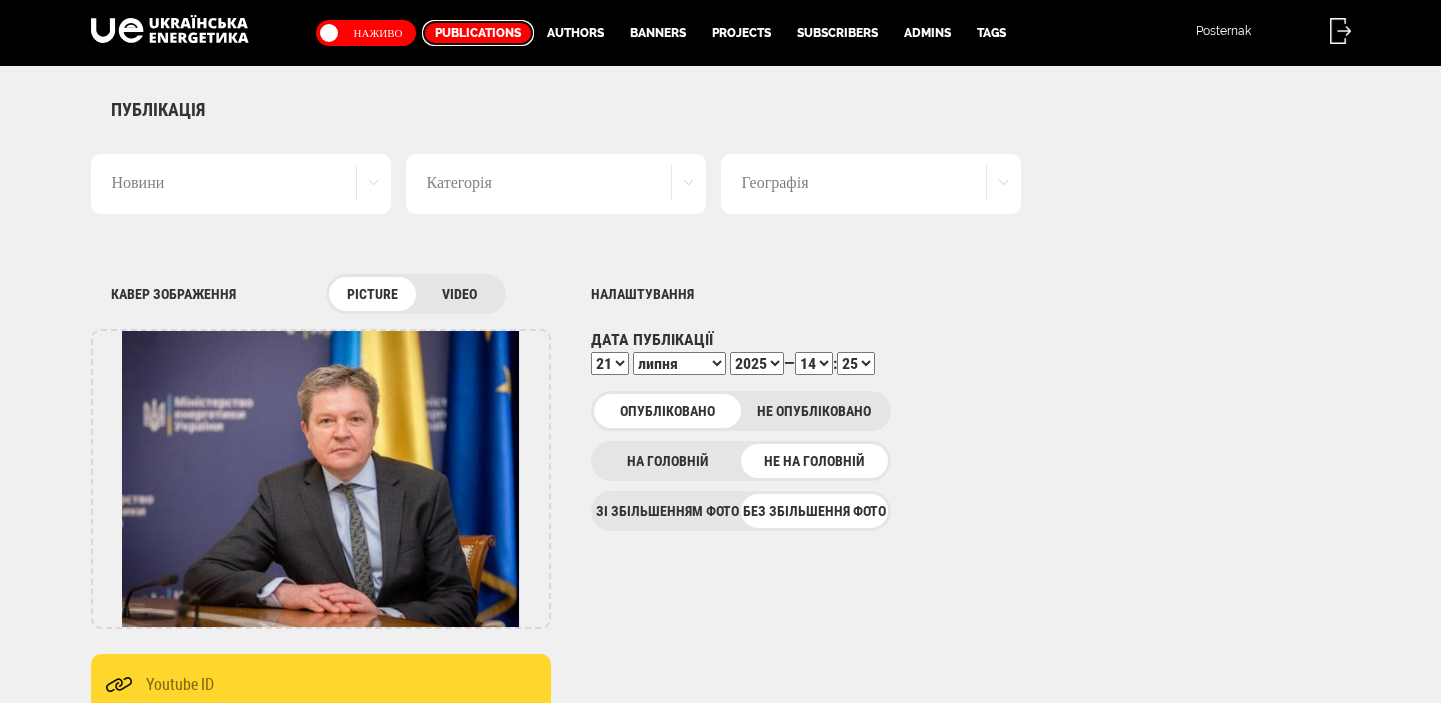 click on "Publications" at bounding box center (478, 33) 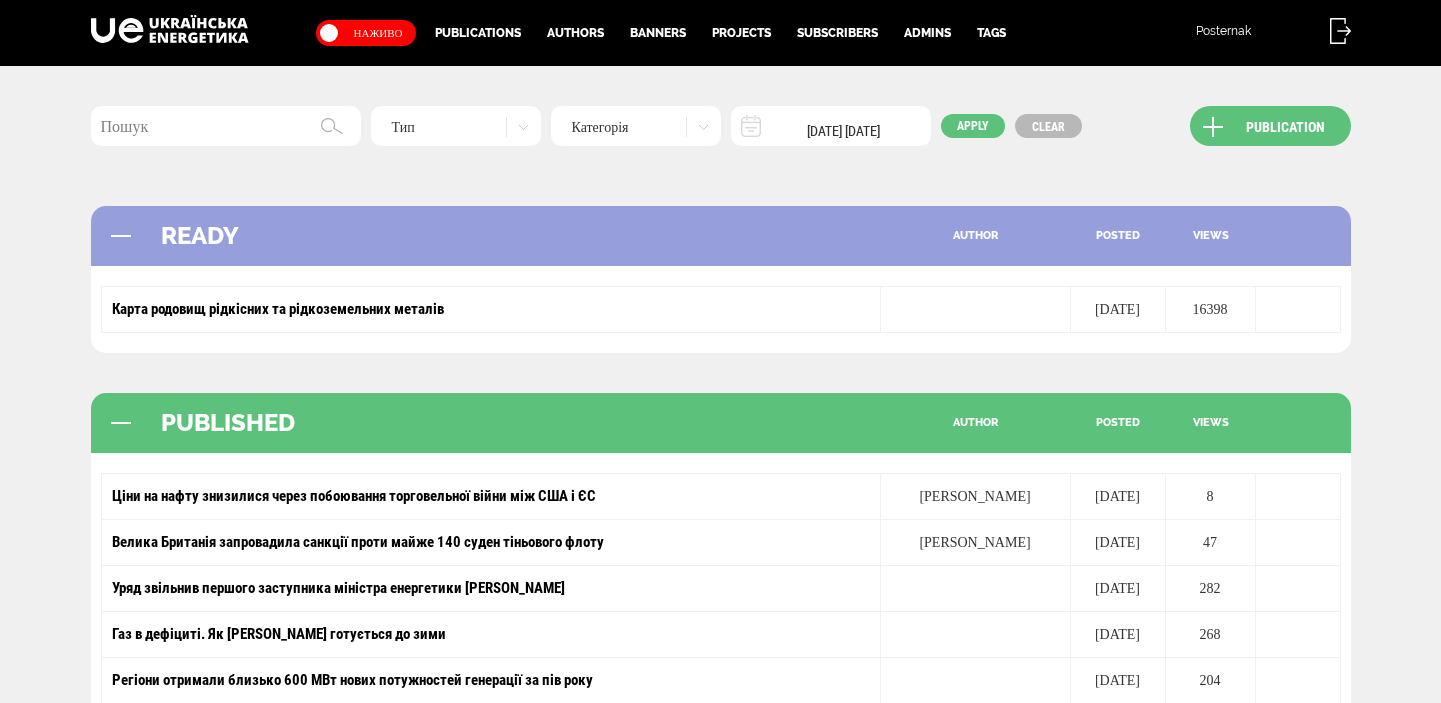 scroll, scrollTop: 0, scrollLeft: 0, axis: both 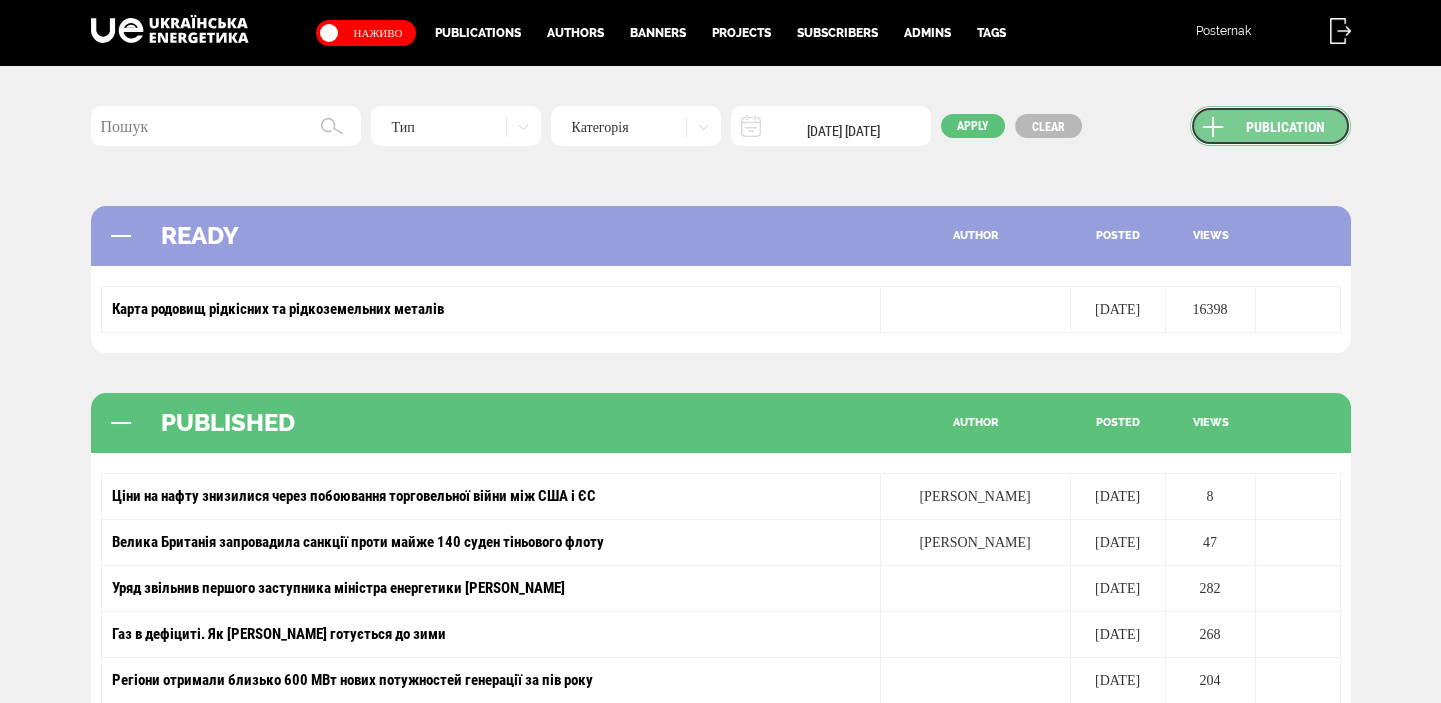 click on "Publication" at bounding box center (1270, 126) 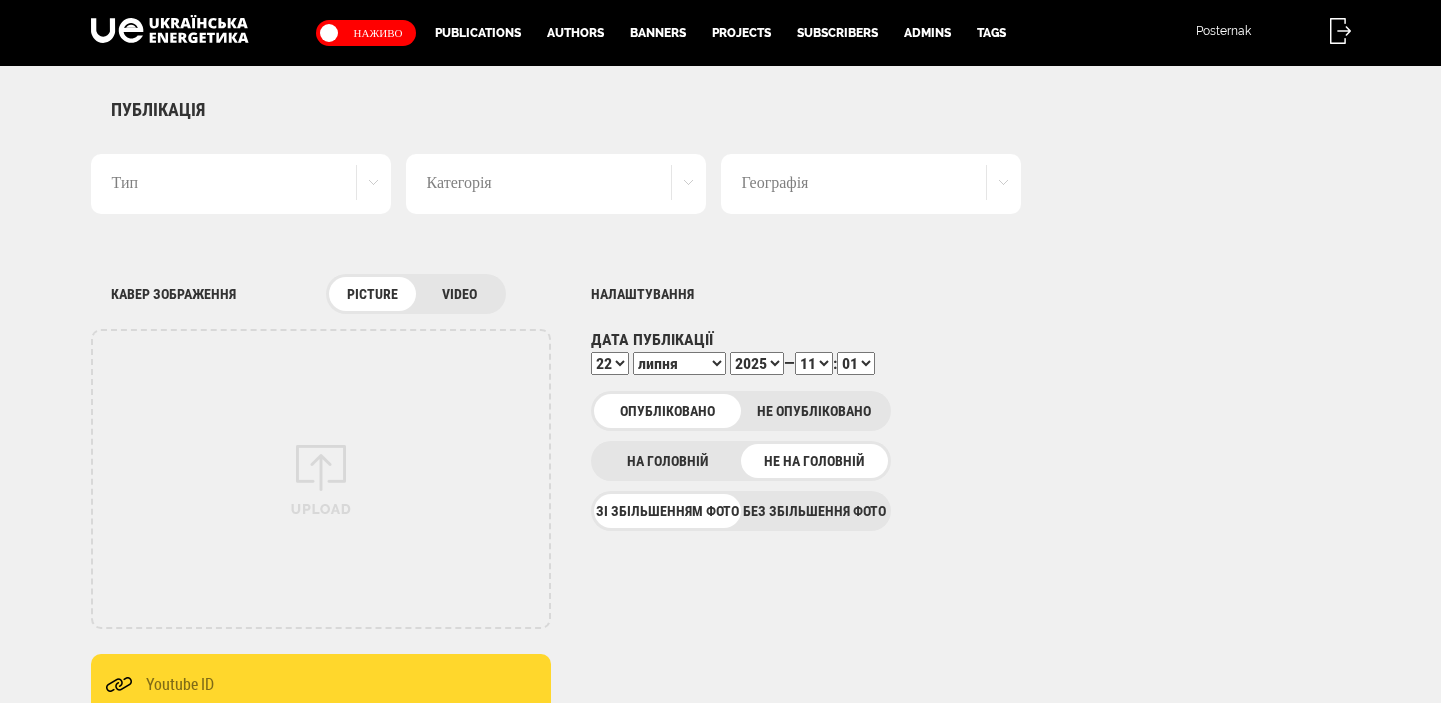 scroll, scrollTop: 0, scrollLeft: 0, axis: both 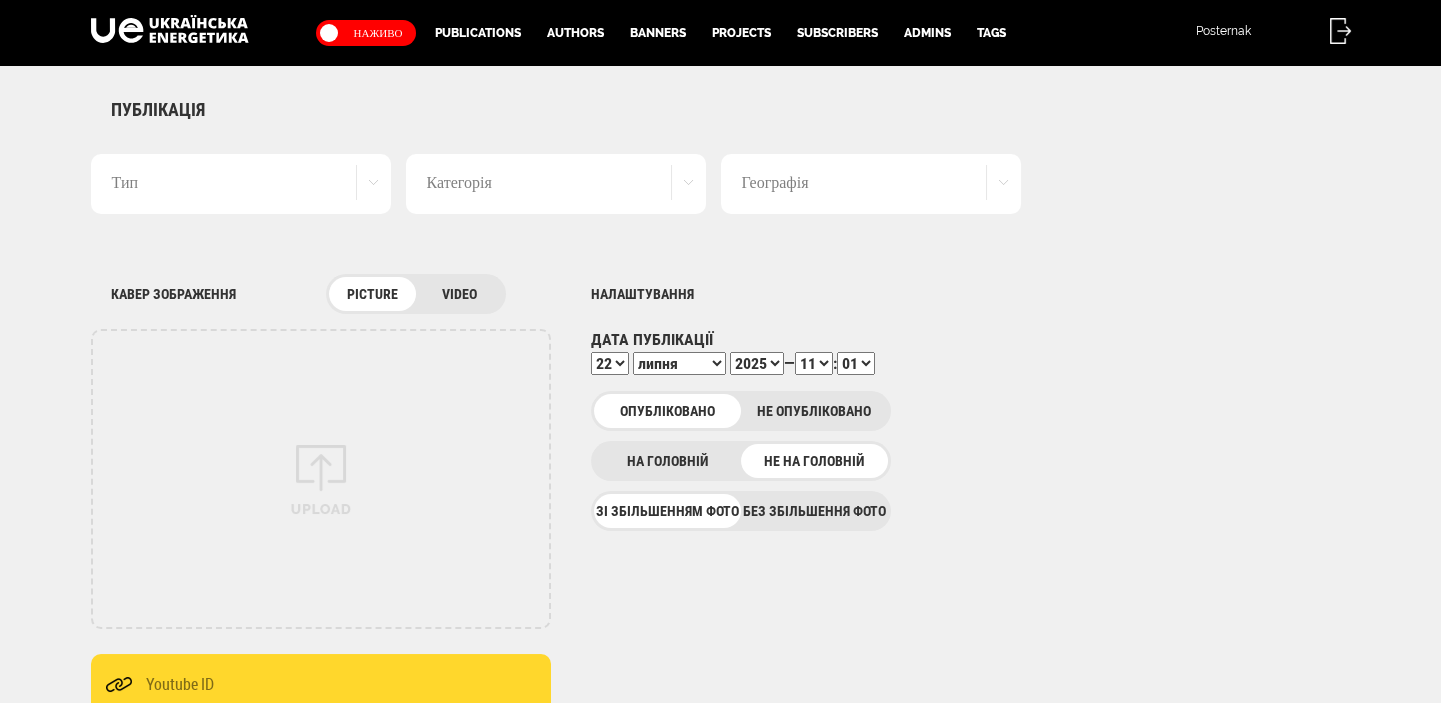 click on "Без збільшення фото" at bounding box center (814, 511) 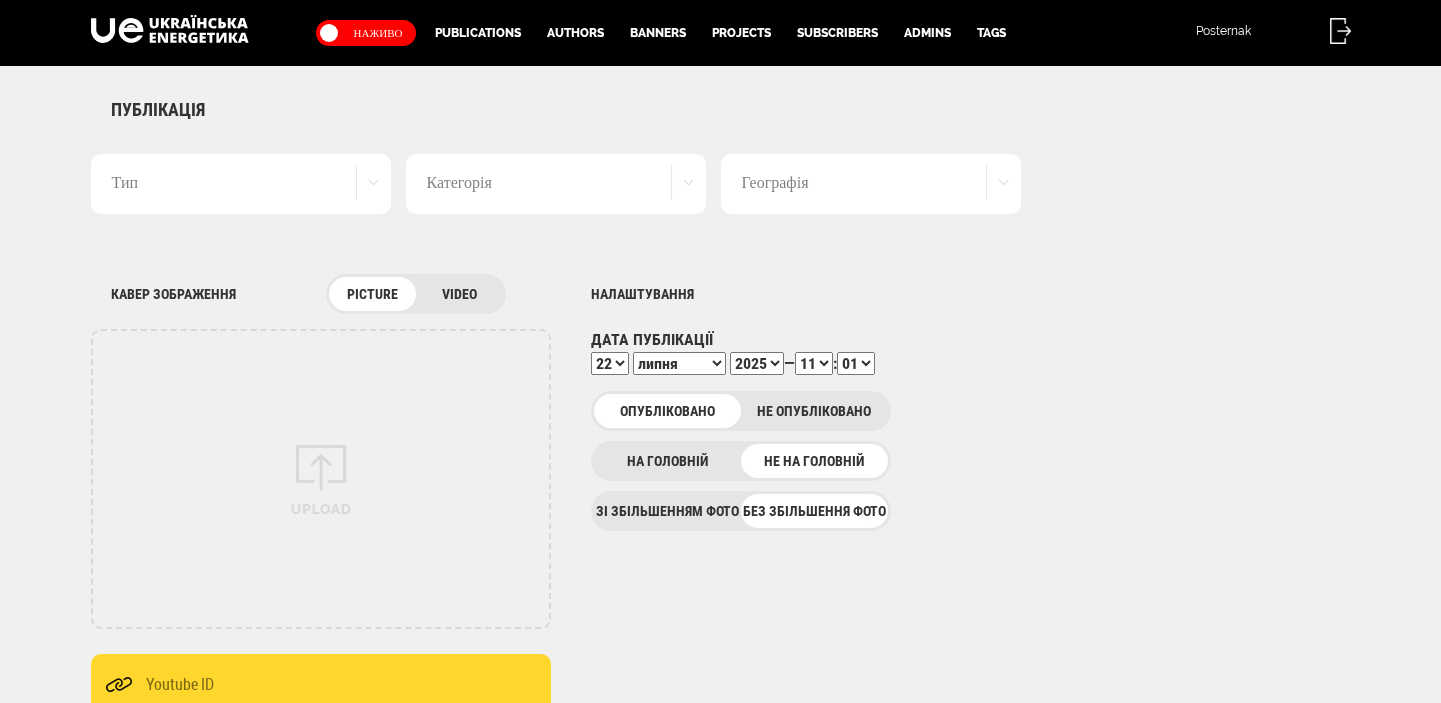 scroll, scrollTop: 0, scrollLeft: 0, axis: both 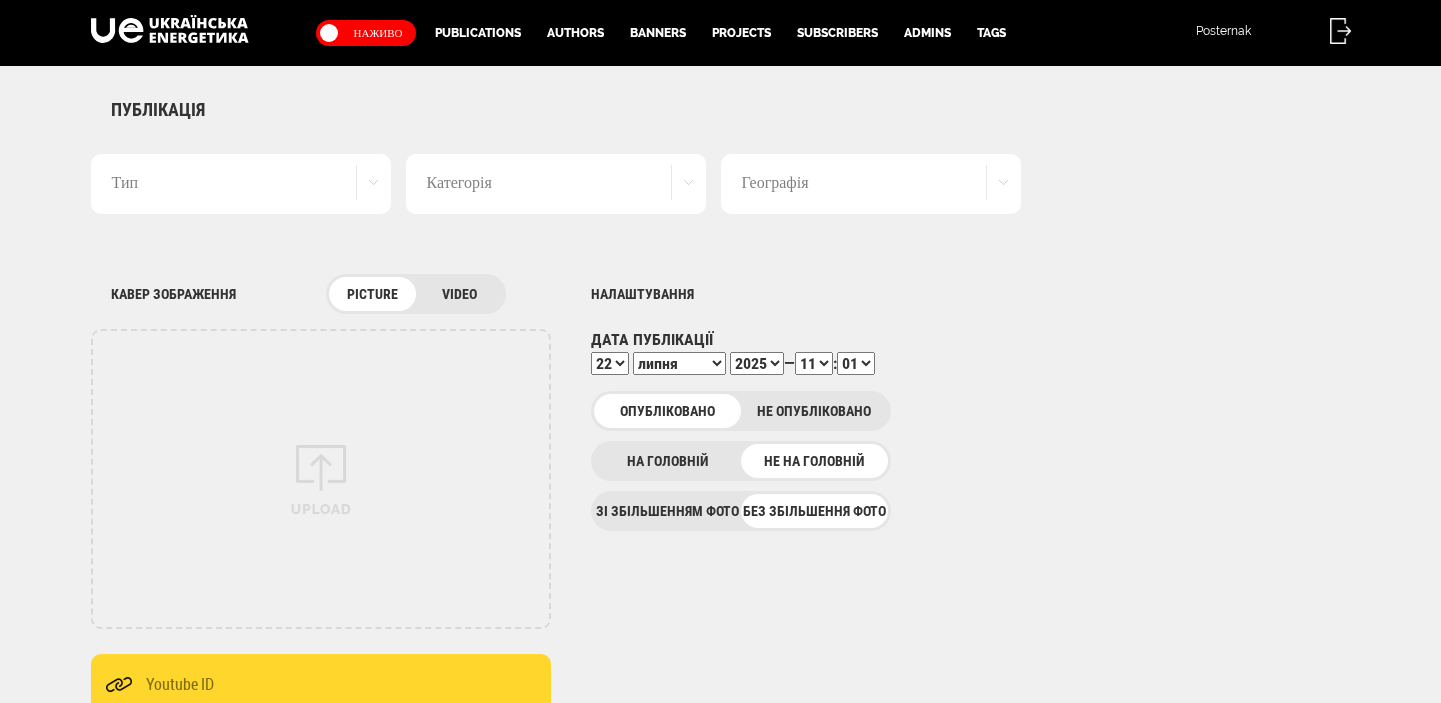 click on "Тип" at bounding box center (241, 184) 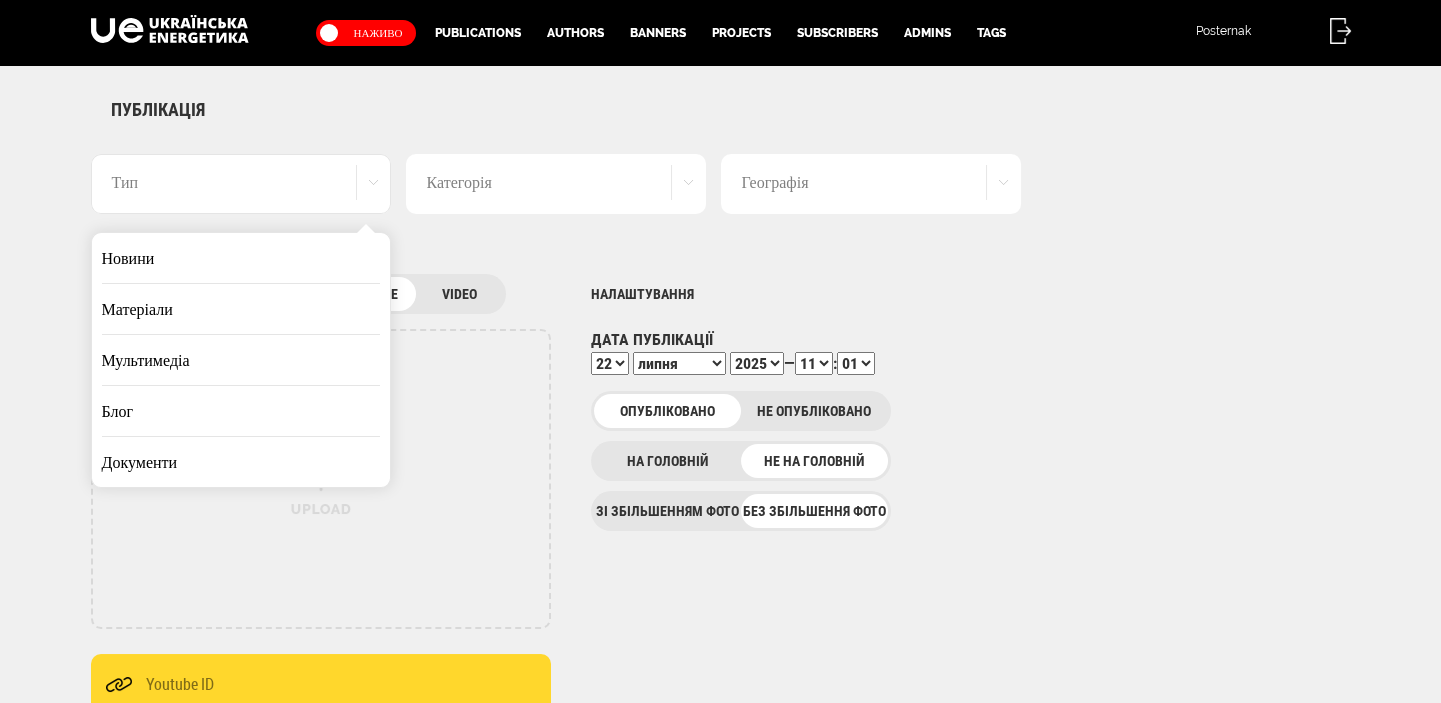 click on "Новини" at bounding box center [241, 258] 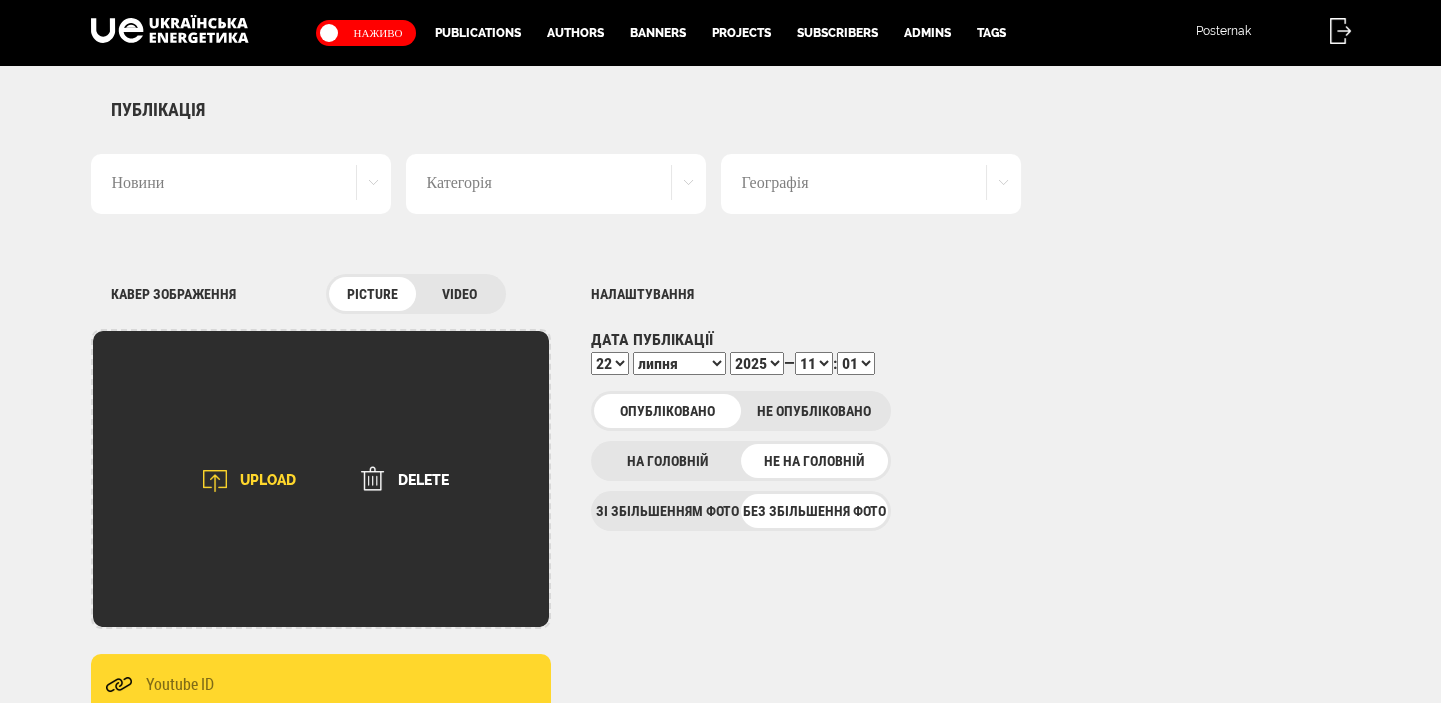 click at bounding box center (215, 481) 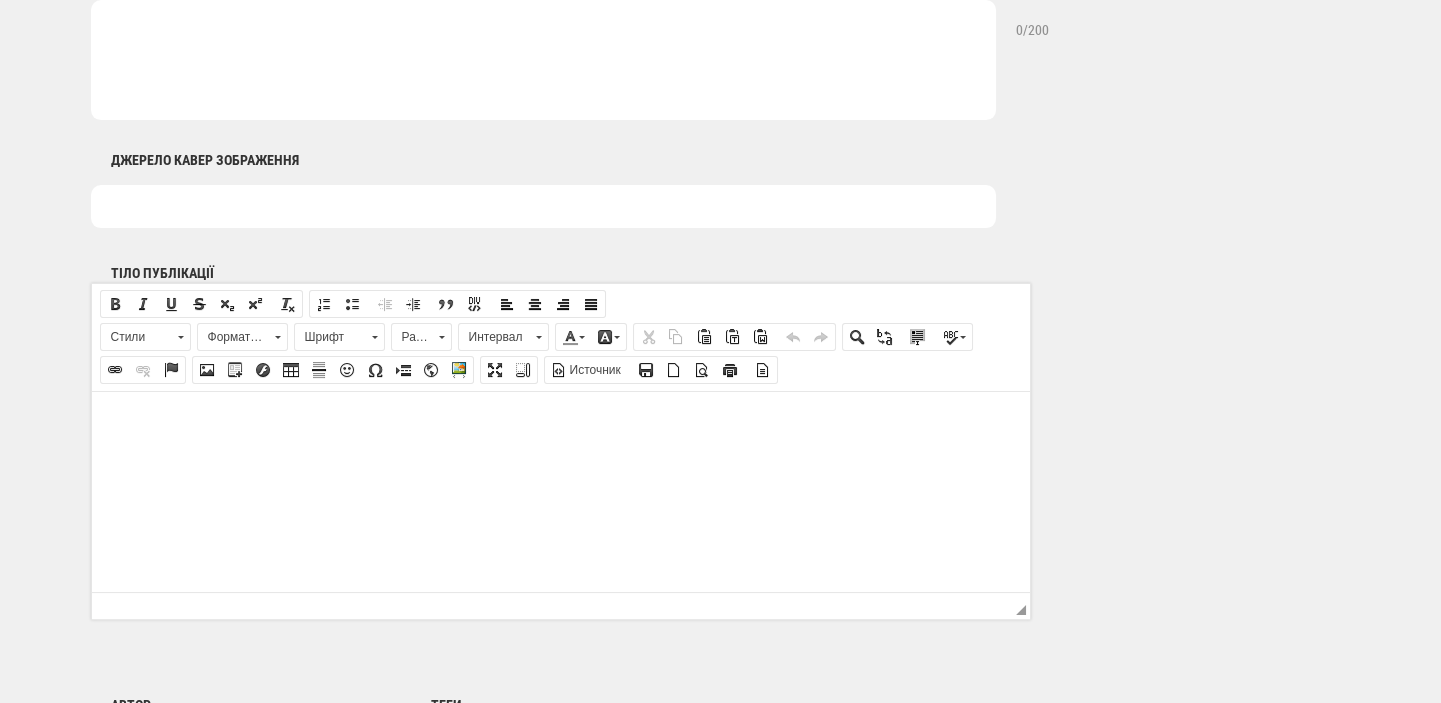 scroll, scrollTop: 1060, scrollLeft: 0, axis: vertical 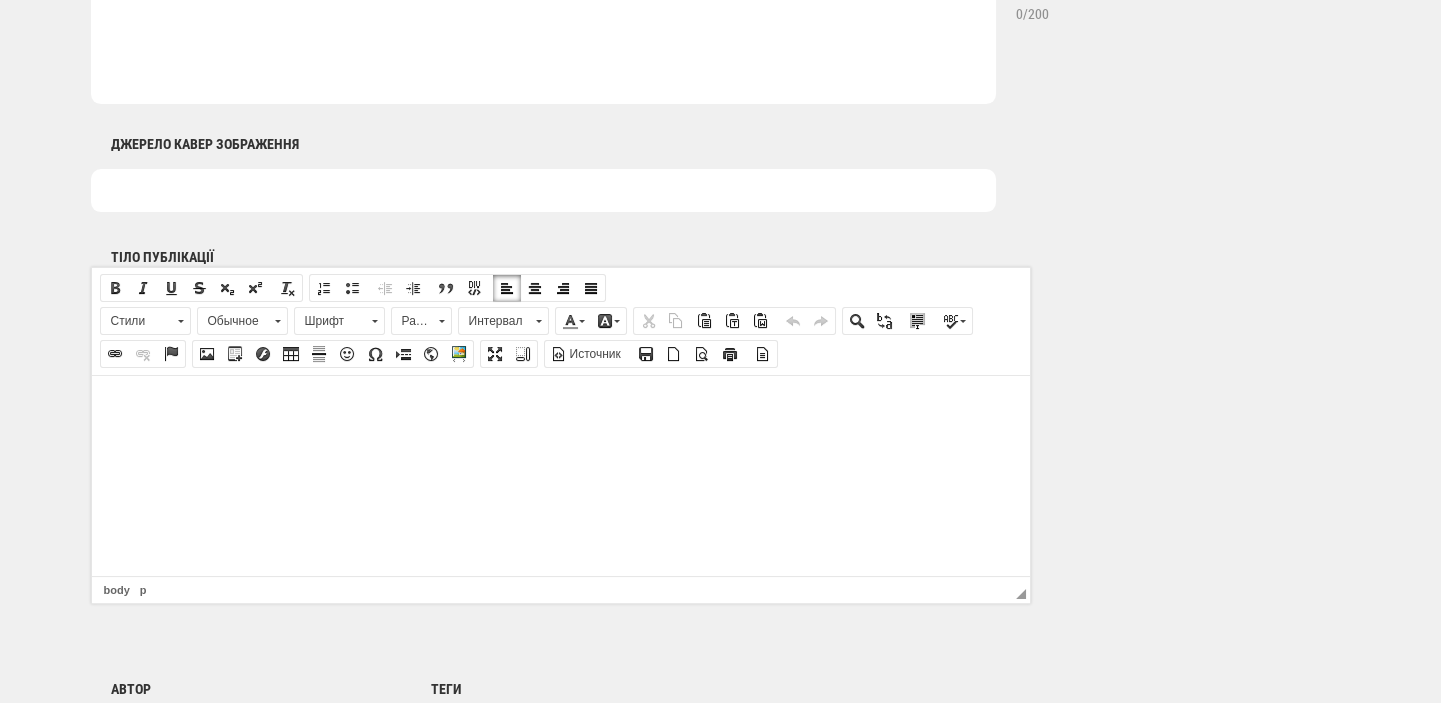click at bounding box center (560, 405) 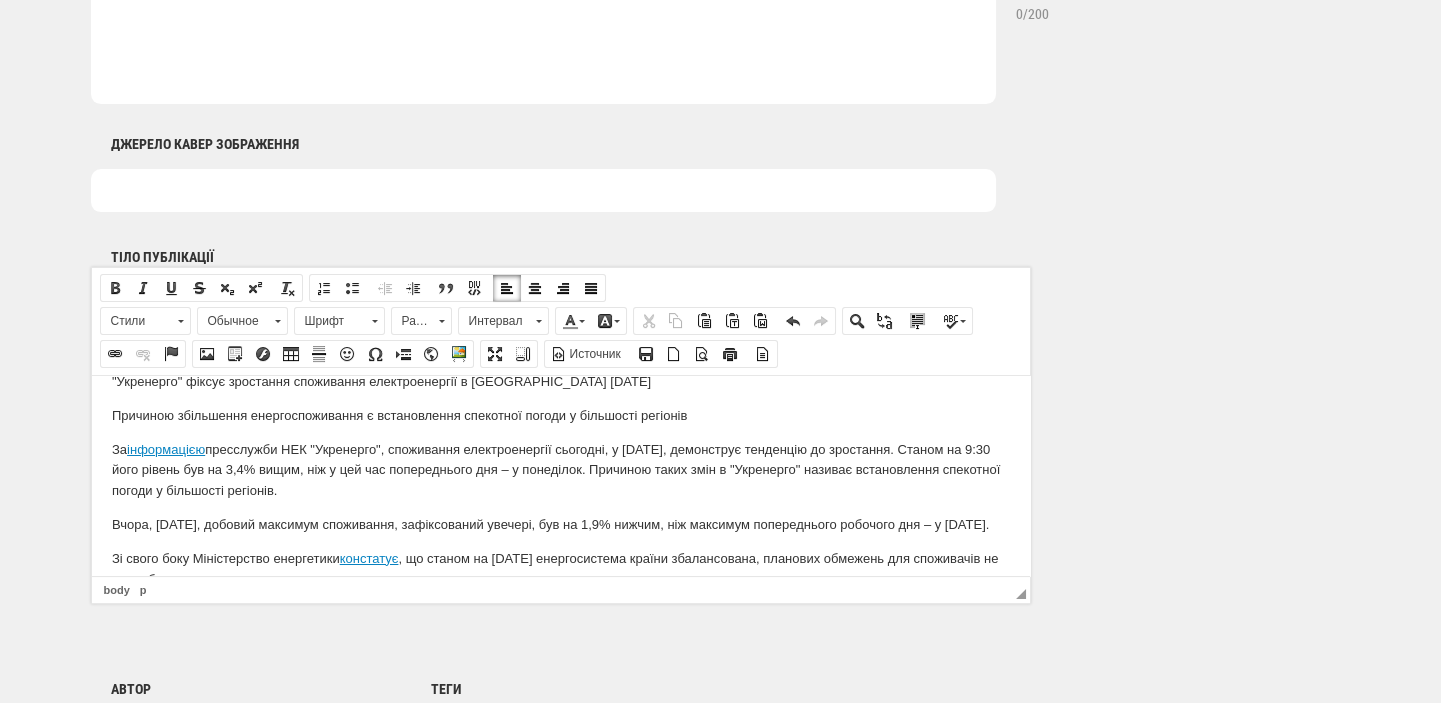 scroll, scrollTop: 0, scrollLeft: 0, axis: both 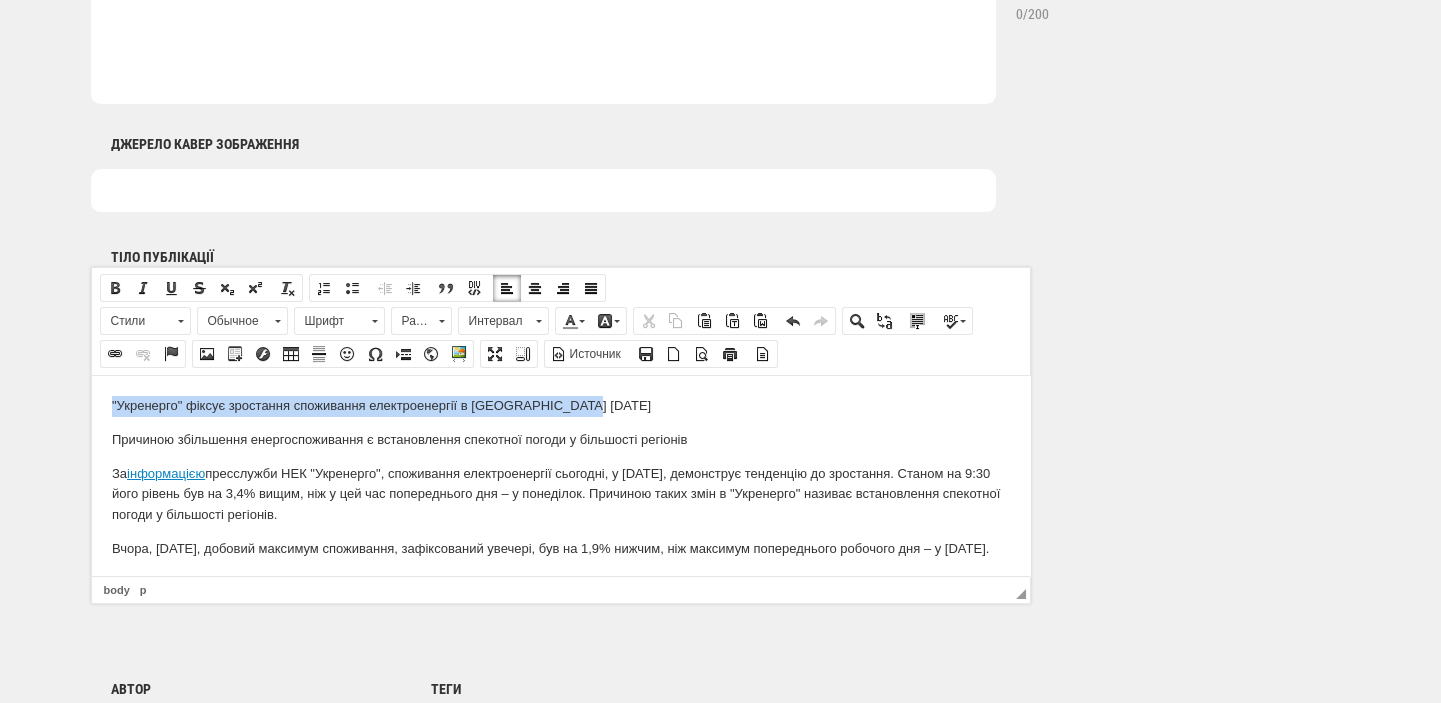 drag, startPoint x: 649, startPoint y: 392, endPoint x: -1, endPoint y: 392, distance: 650 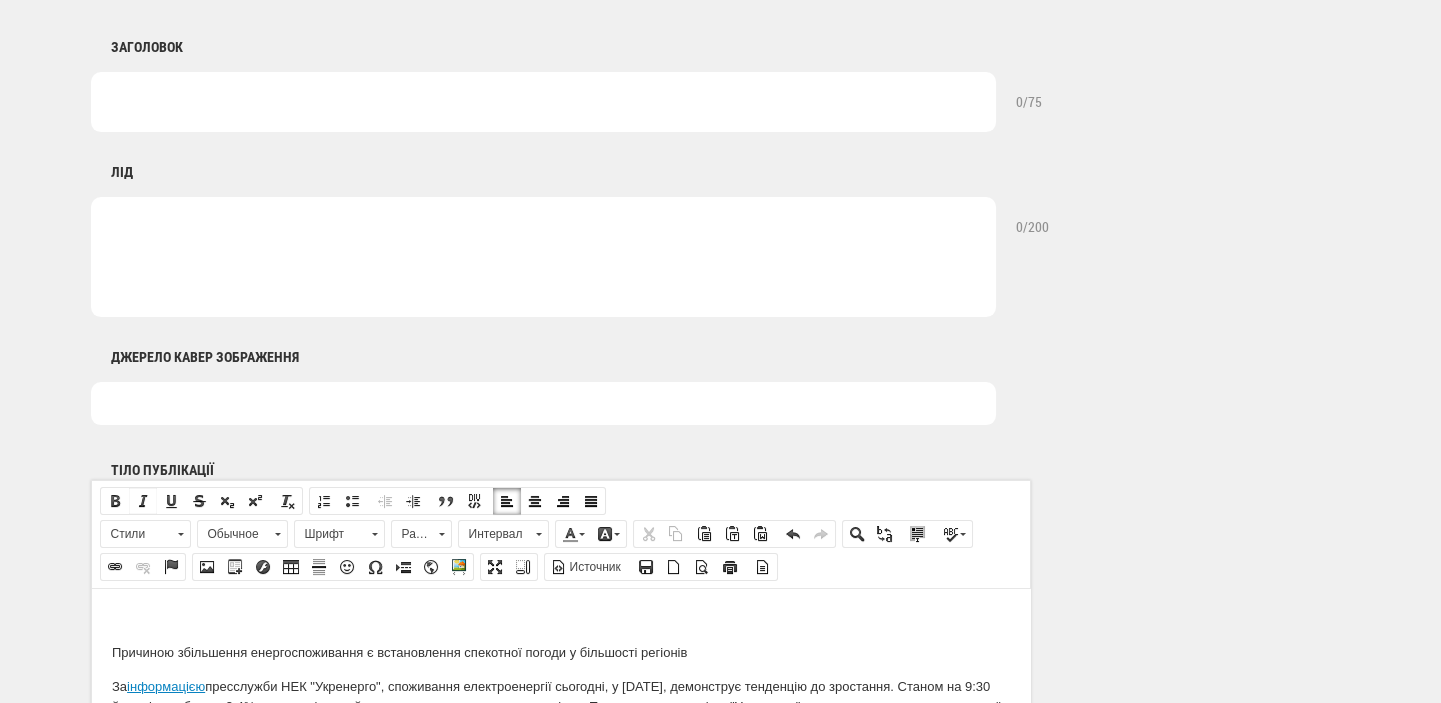 scroll, scrollTop: 848, scrollLeft: 0, axis: vertical 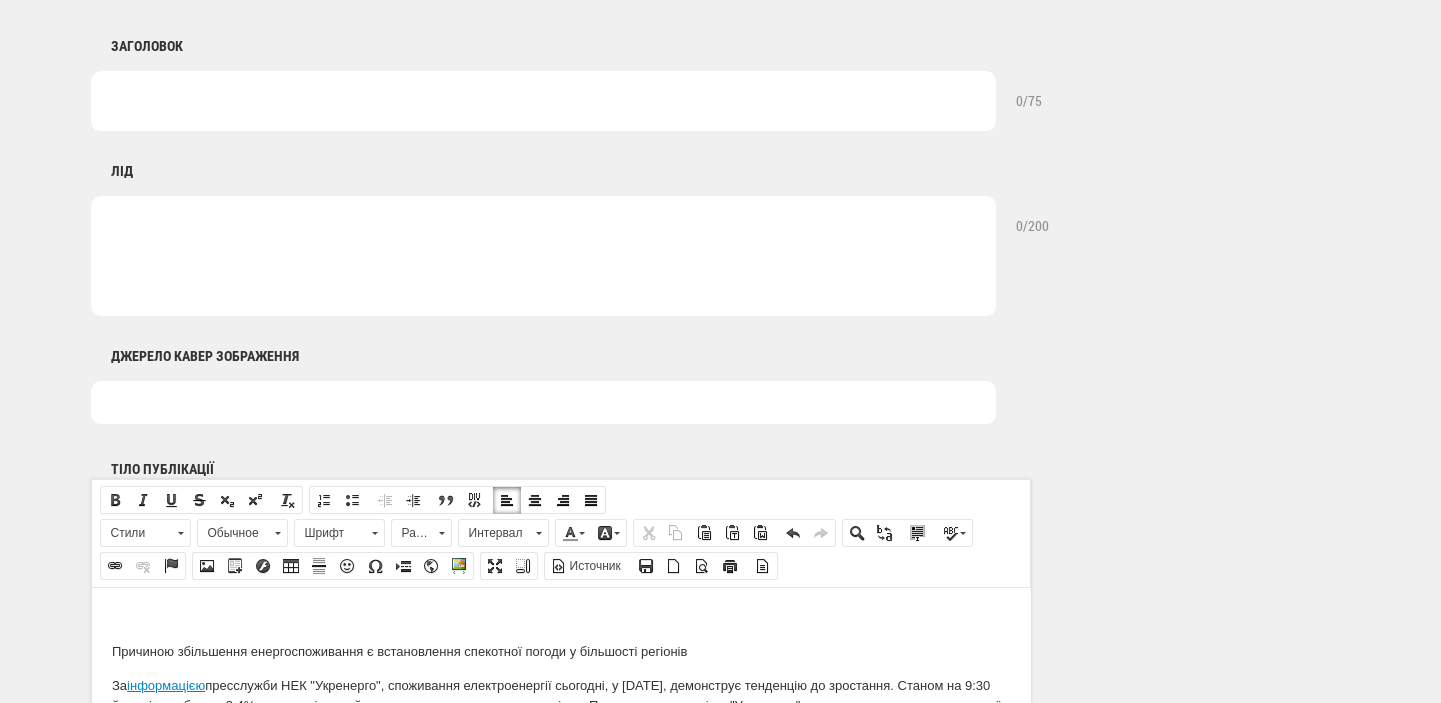 click at bounding box center [543, 101] 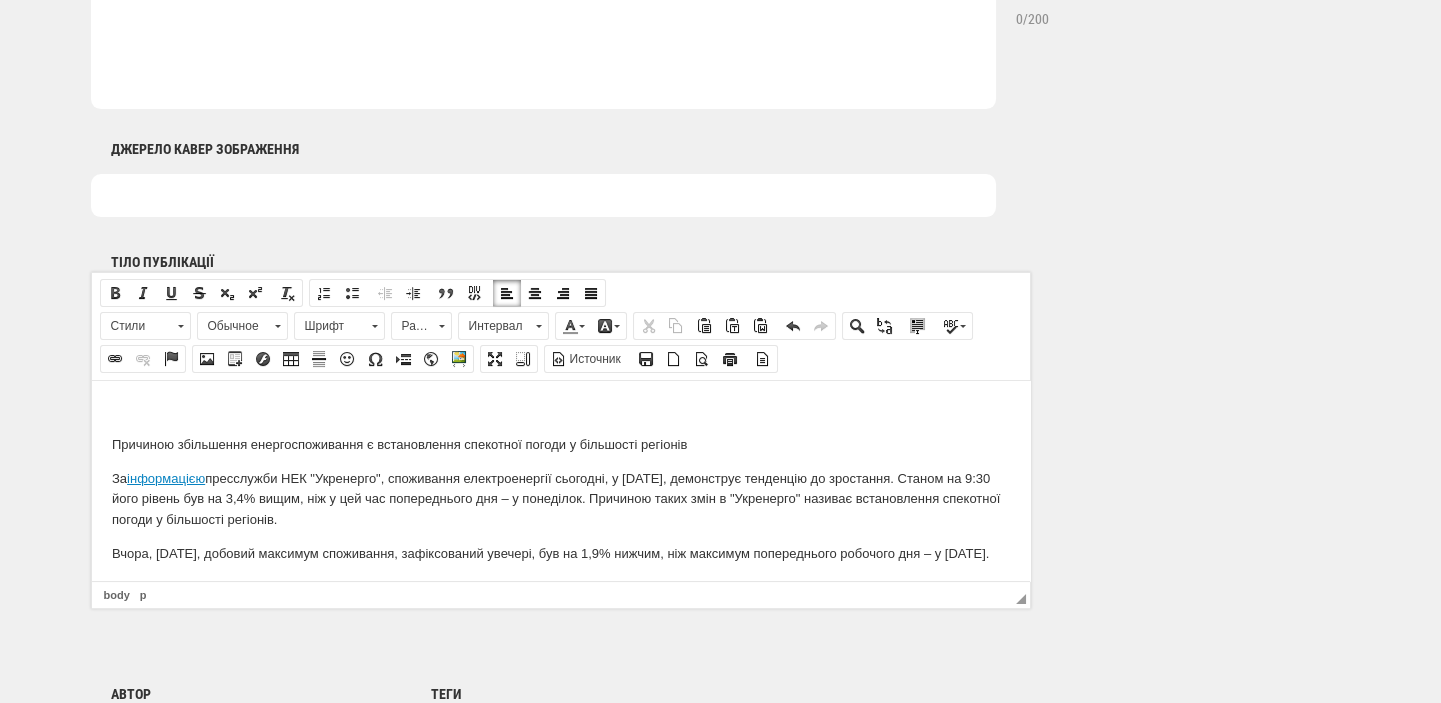 scroll, scrollTop: 1060, scrollLeft: 0, axis: vertical 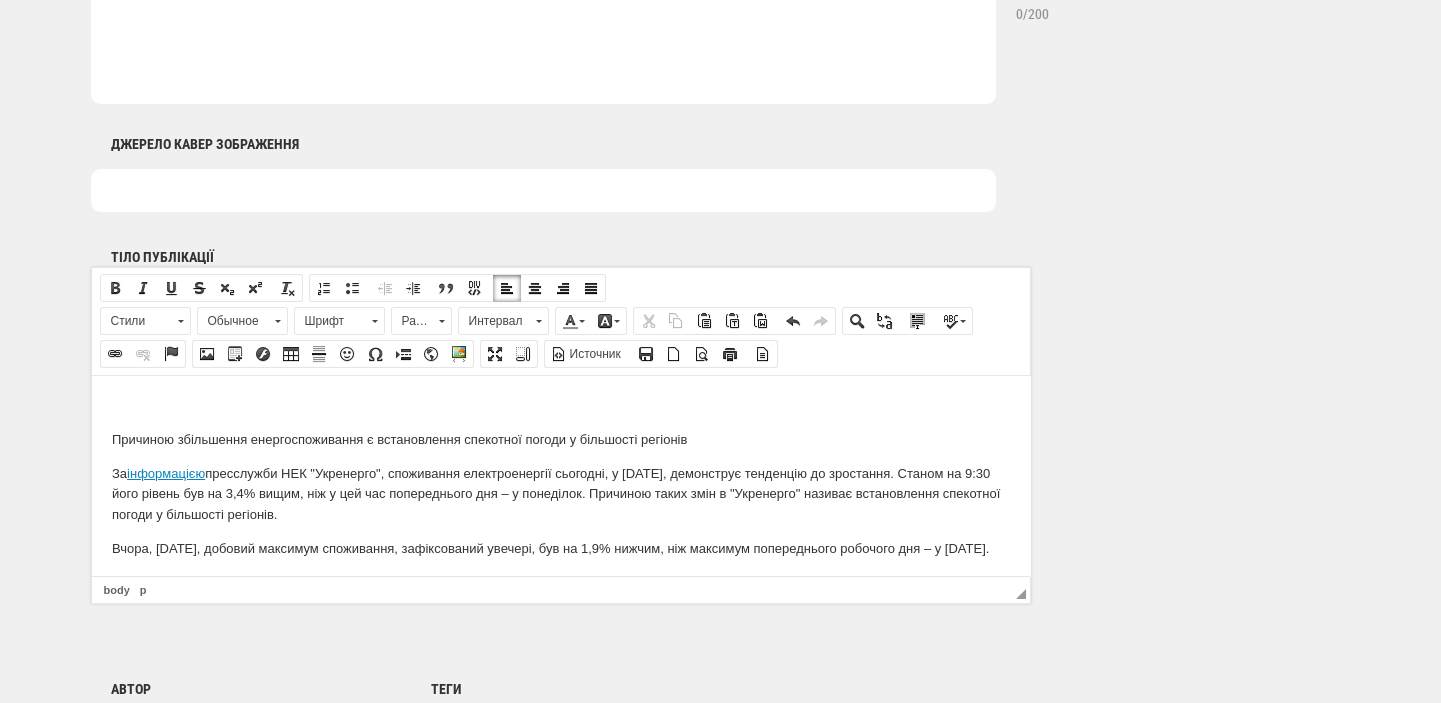 type on ""Укренерго" фіксує зростання споживання електроенергії в [GEOGRAPHIC_DATA] [DATE]" 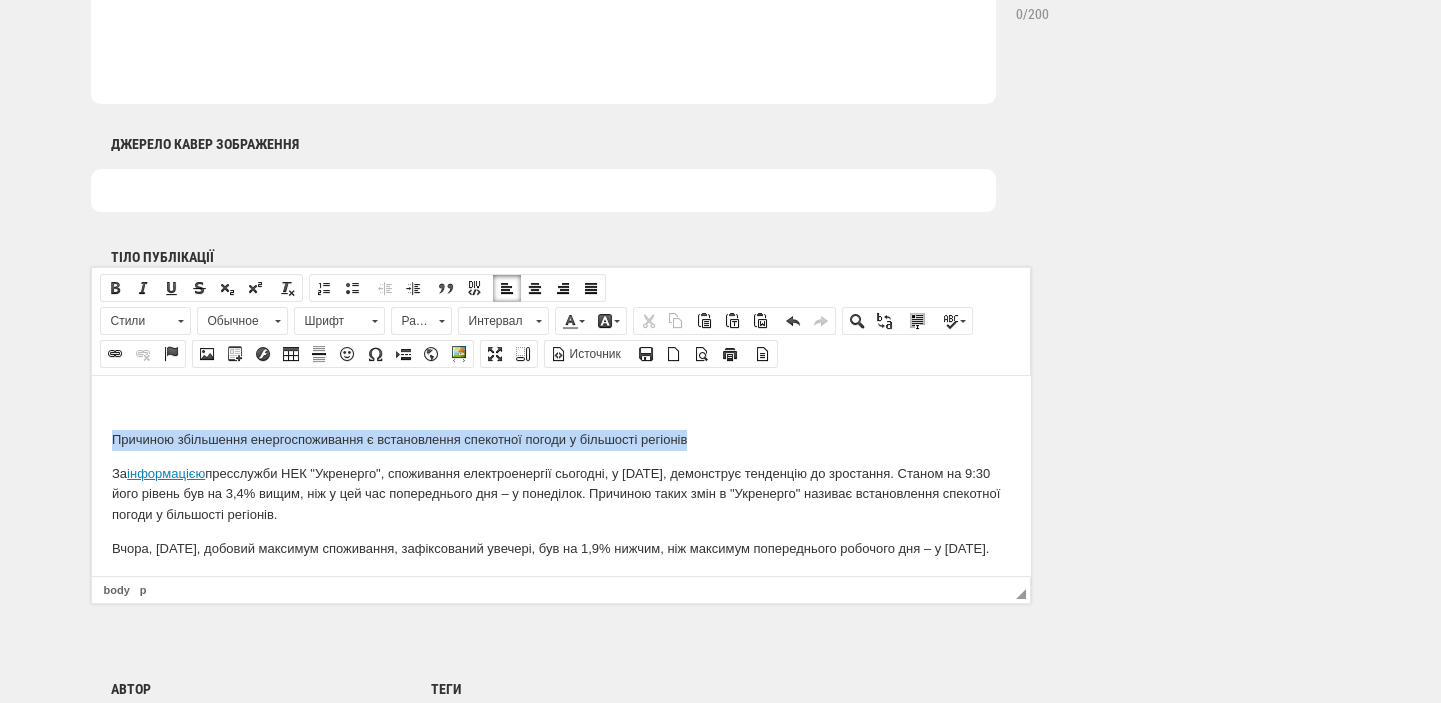 drag, startPoint x: 698, startPoint y: 437, endPoint x: 124, endPoint y: 845, distance: 704.2301 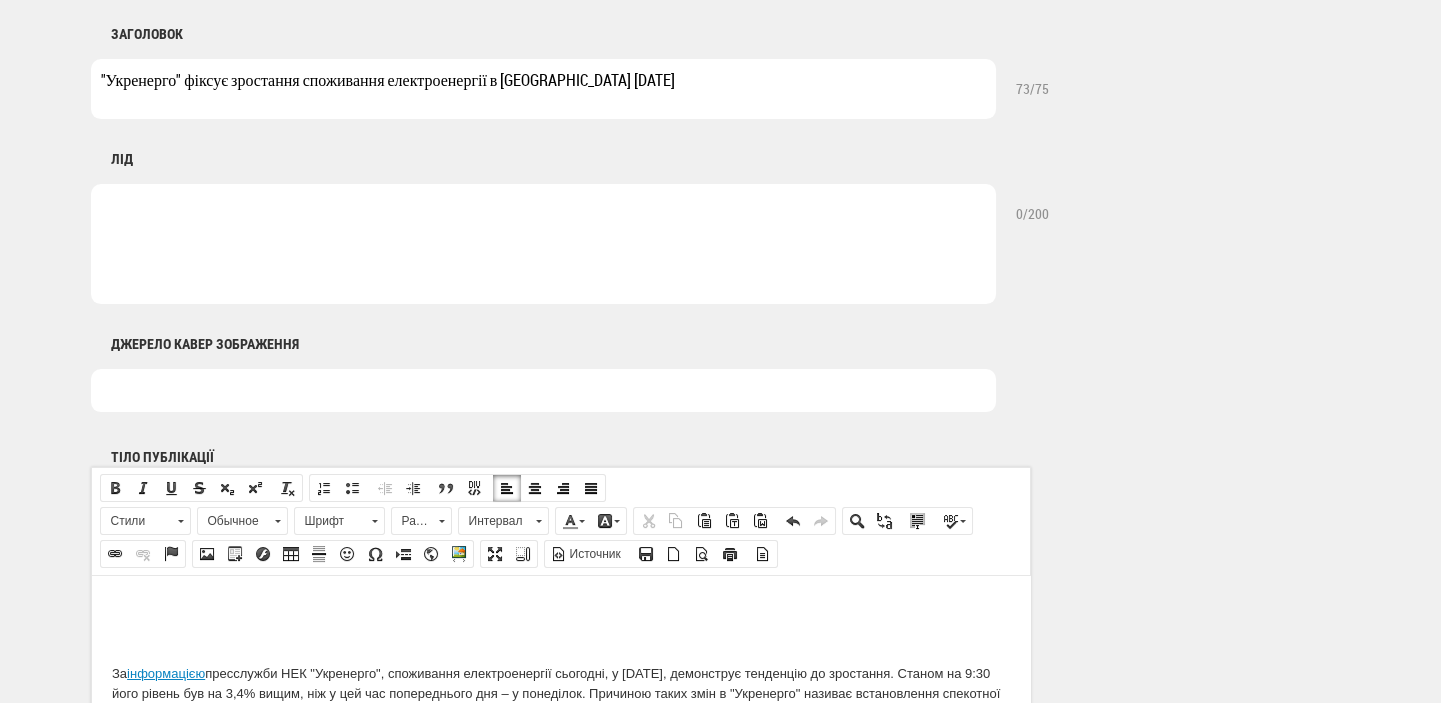 scroll, scrollTop: 848, scrollLeft: 0, axis: vertical 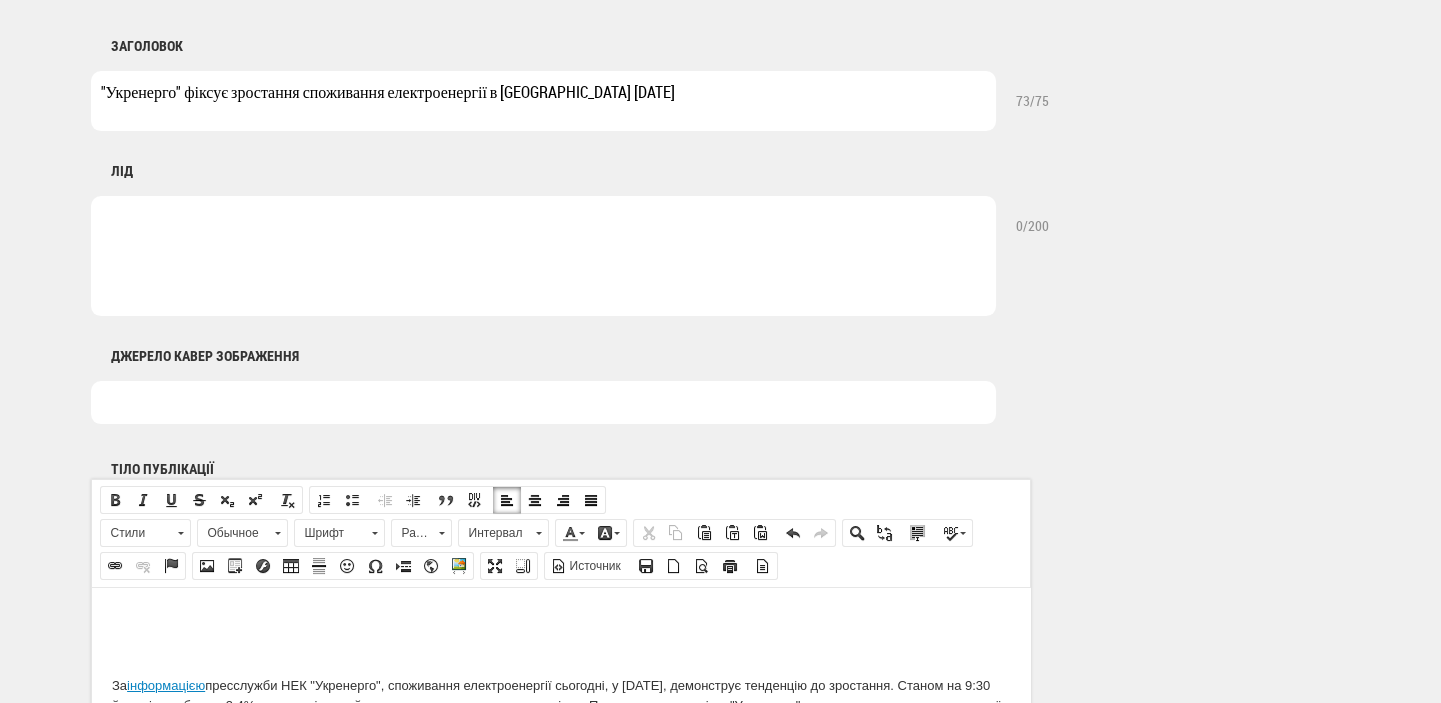 click at bounding box center [543, 256] 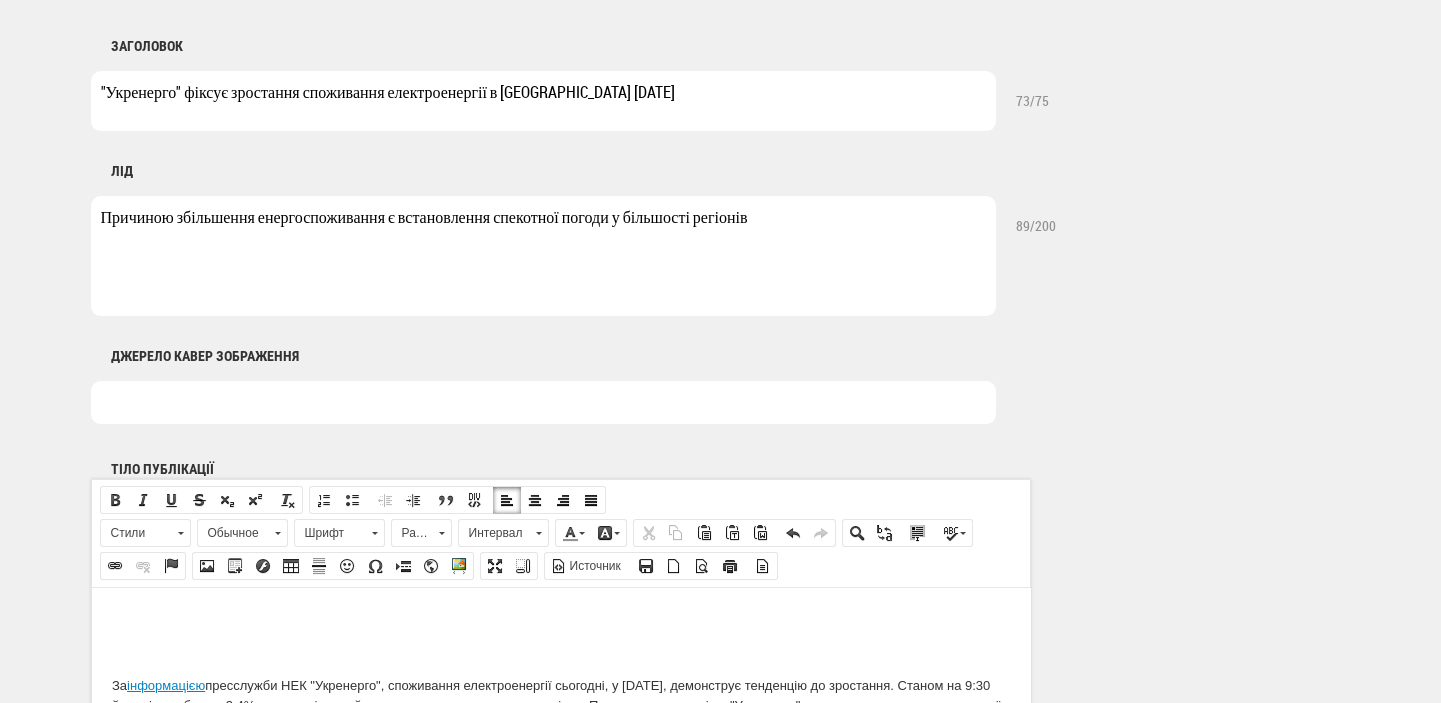 type on "Причиною збільшення енергоспоживання є встановлення спекотної погоди у більшості регіонів" 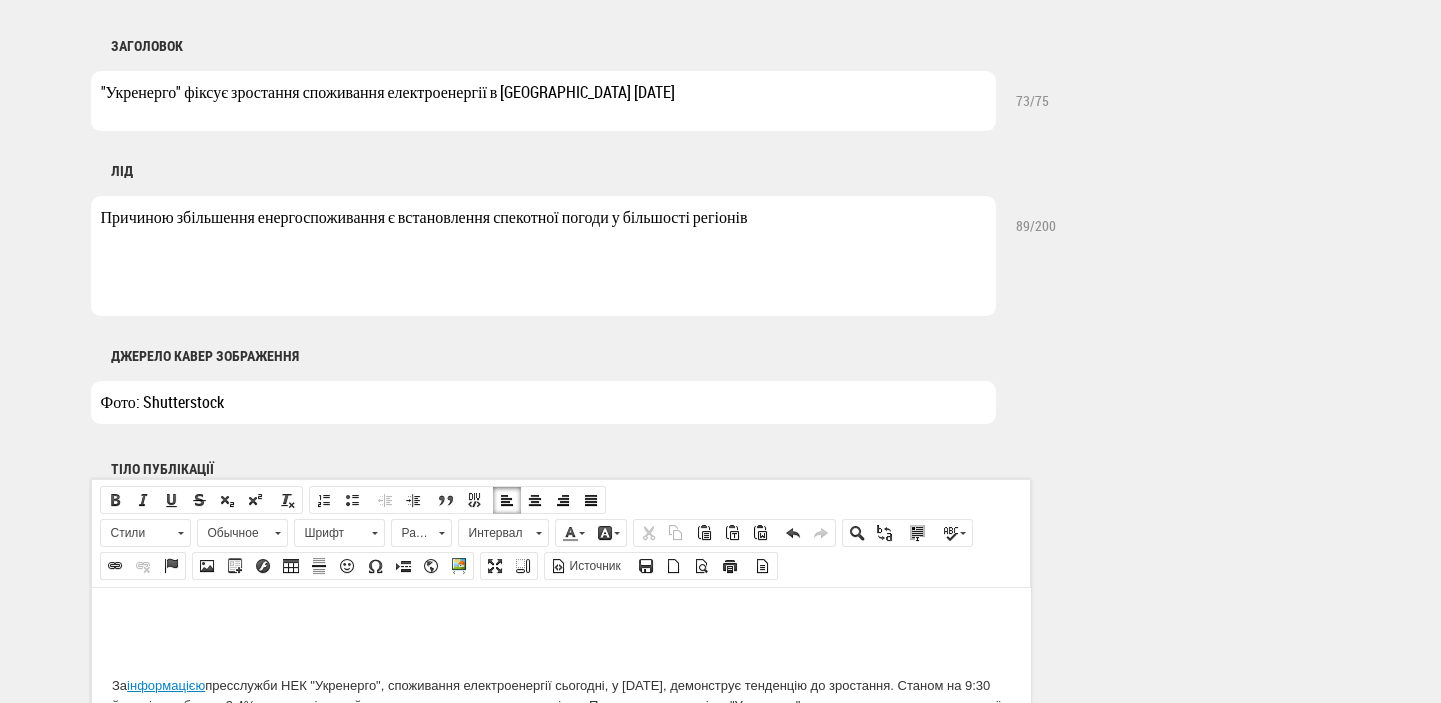 click on "За  інформацією  пресслужби НЕК "Укренерго", споживання електроенергії сьогодні, у вівторок 22 липня, демонструє тенденцію до зростання. Станом на 9:30 його рівень був на 3,4% вищим, ніж у цей час попереднього дня – у понеділок. Причиною таких змін в "Укренерго" називає встановлення спекотної погоди у більшості регіонів. Вчора, 21 липня, добовий максимум споживання, зафіксований увечері, був на 1,9% нижчим, ніж максимум попереднього робочого дня – у п’ятницю, 18 липня. Зі свого боку Міністерство енергетики  констатує Як  повідомляла" at bounding box center (560, 781) 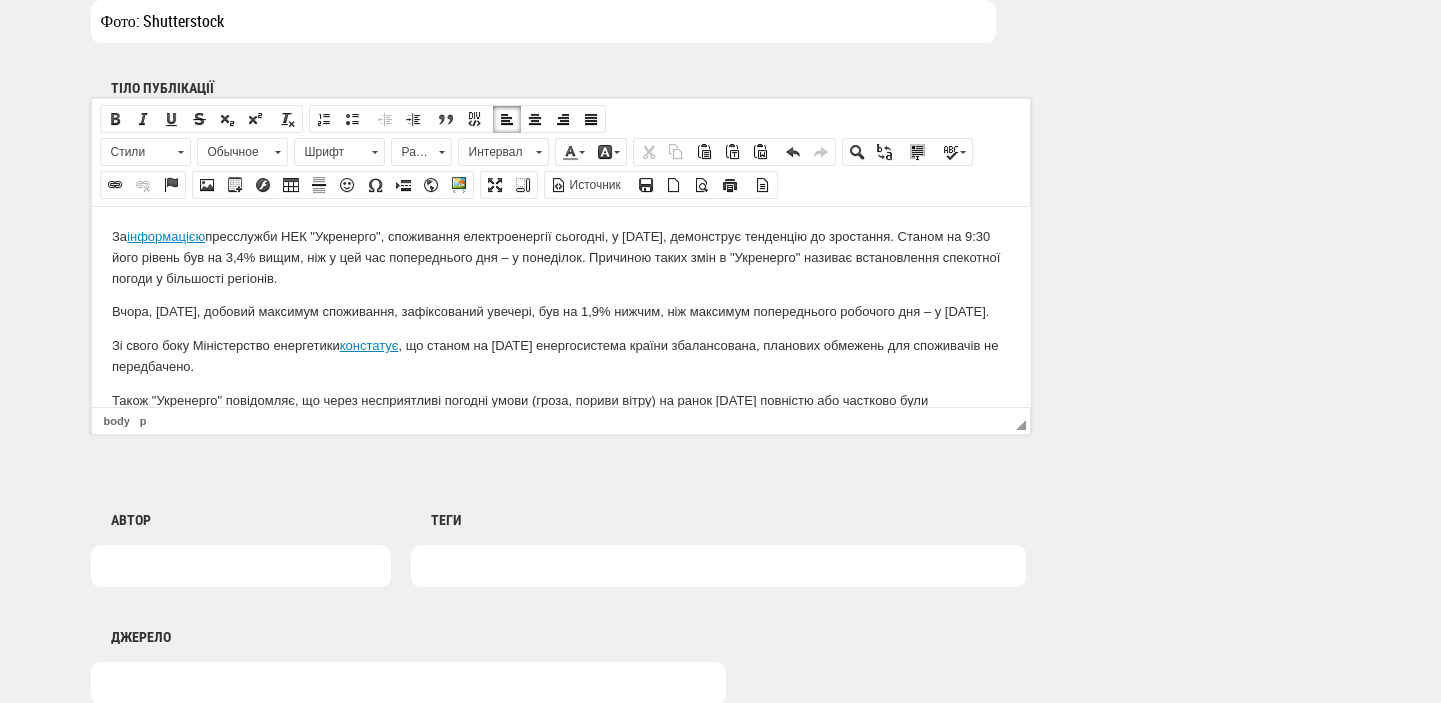 scroll, scrollTop: 1272, scrollLeft: 0, axis: vertical 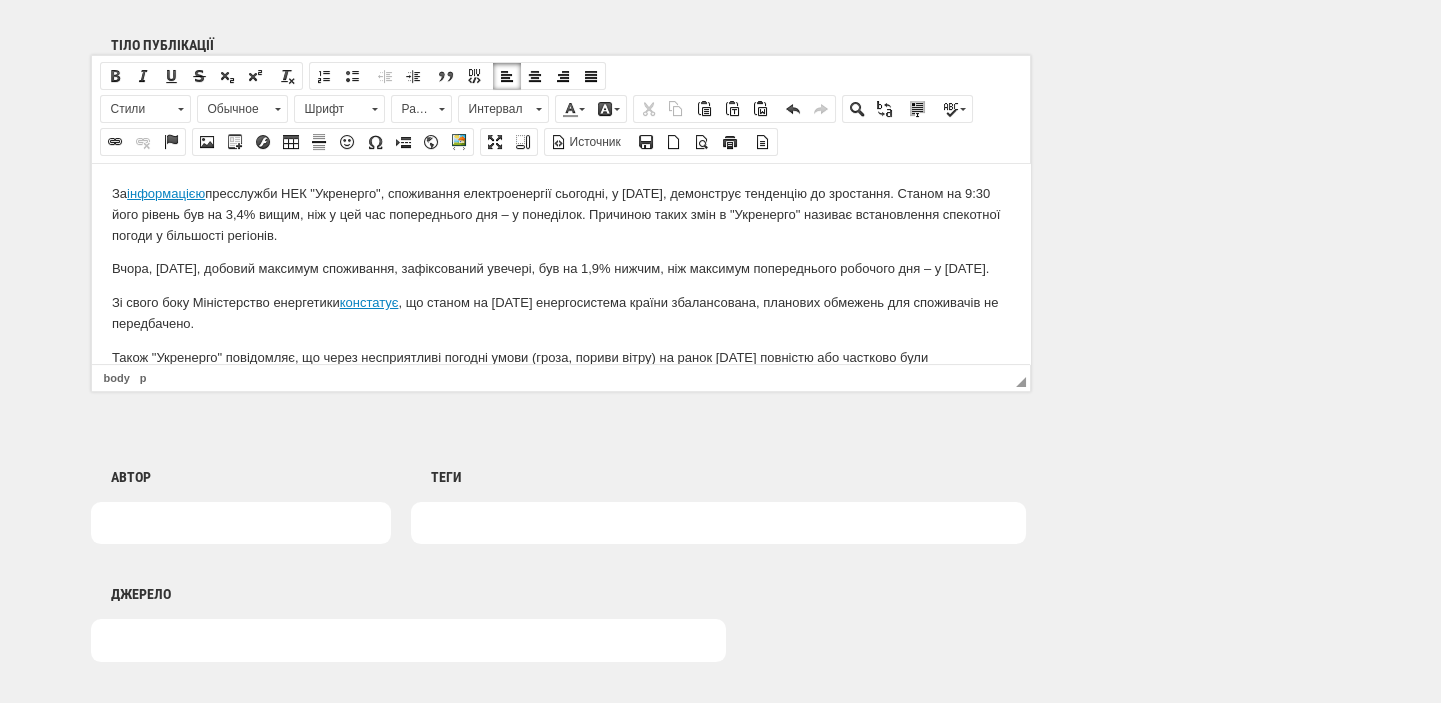 click at bounding box center (718, 523) 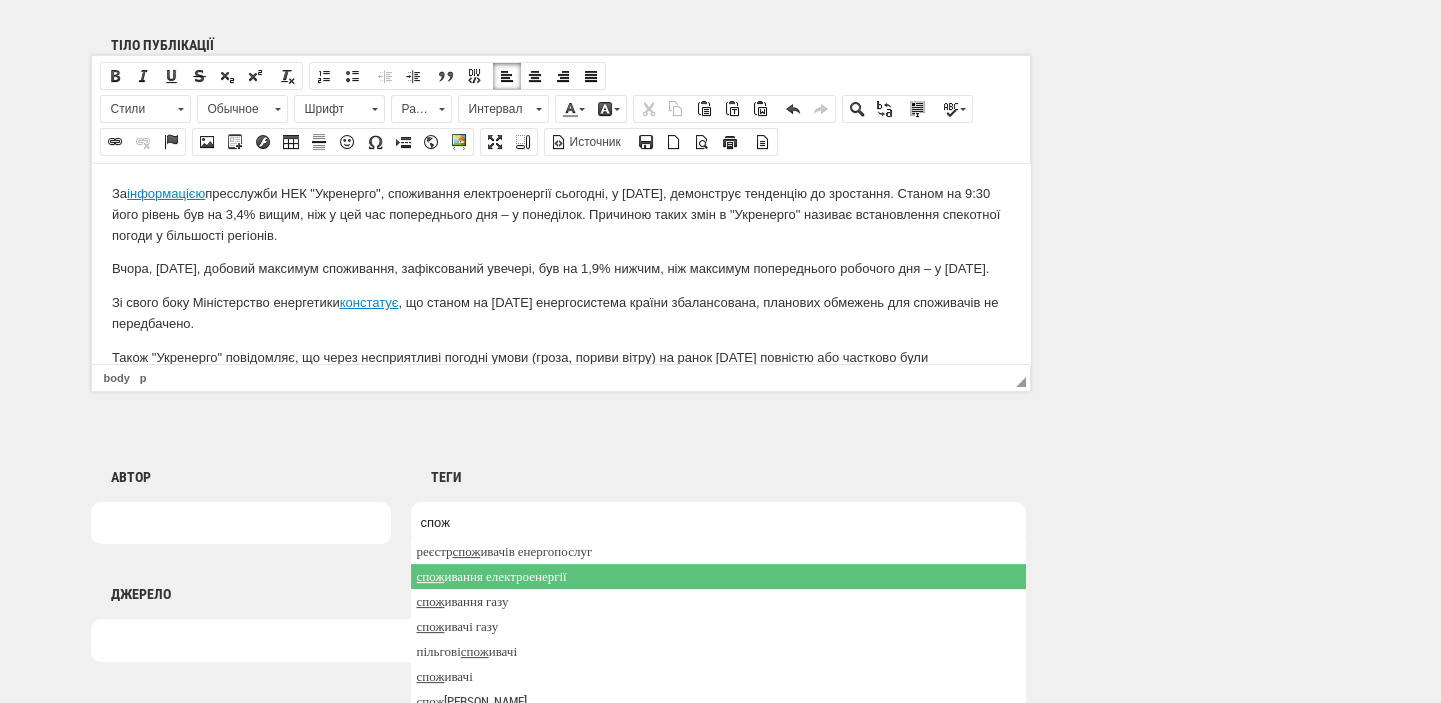 type on "спож" 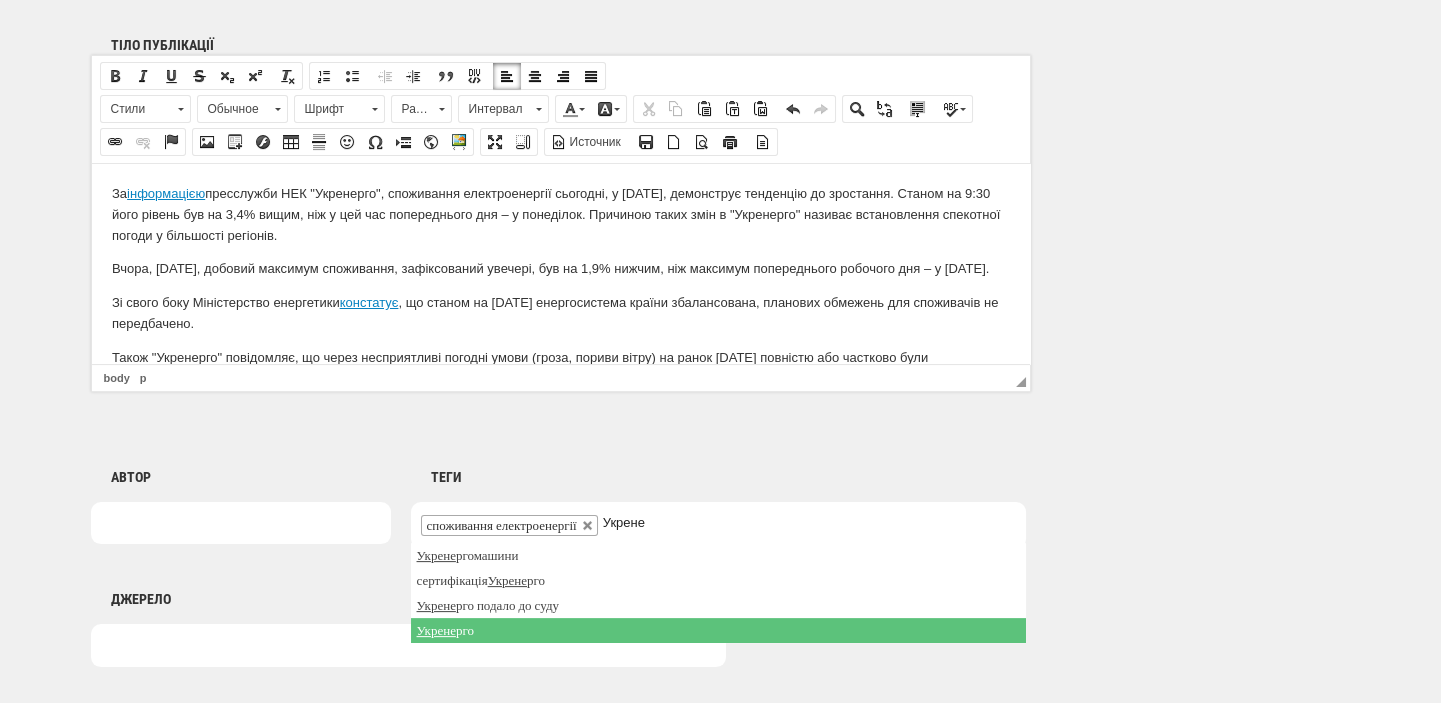 type on "Укрене" 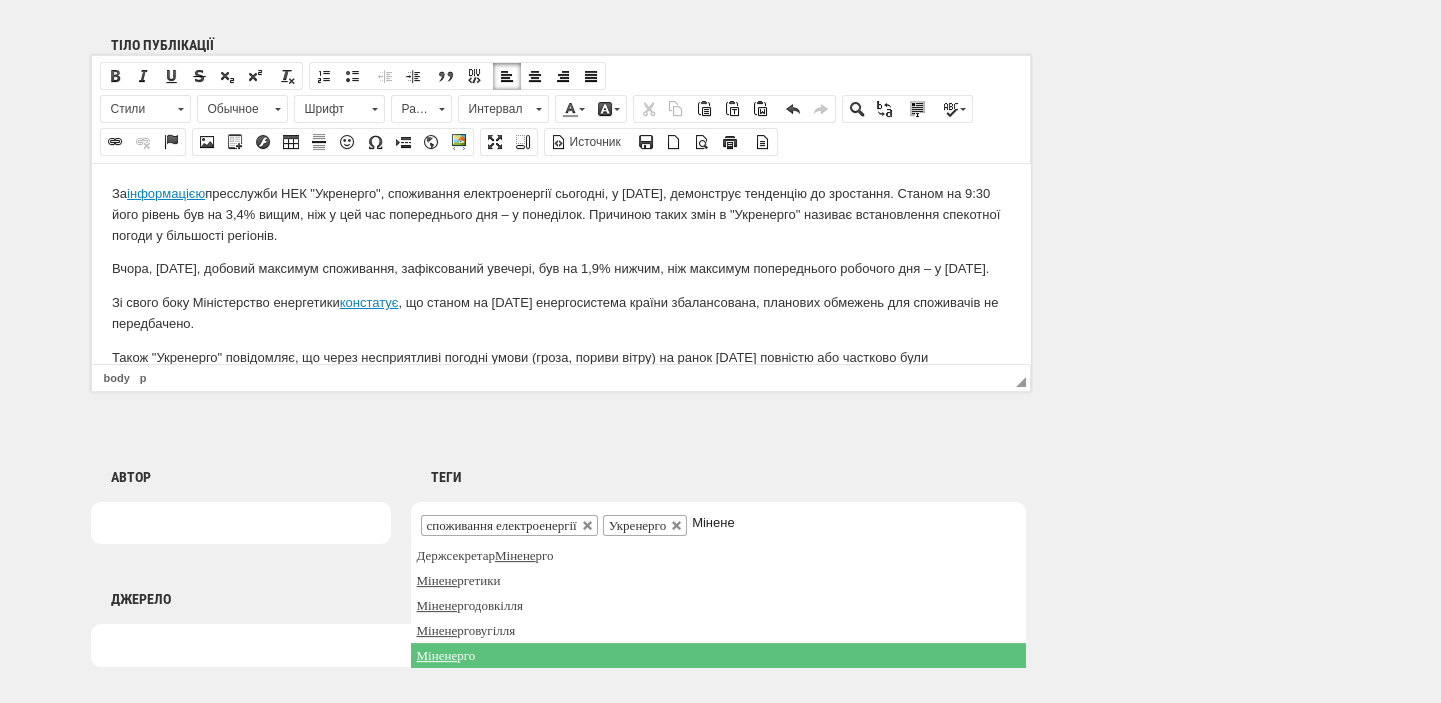 type on "Мінене" 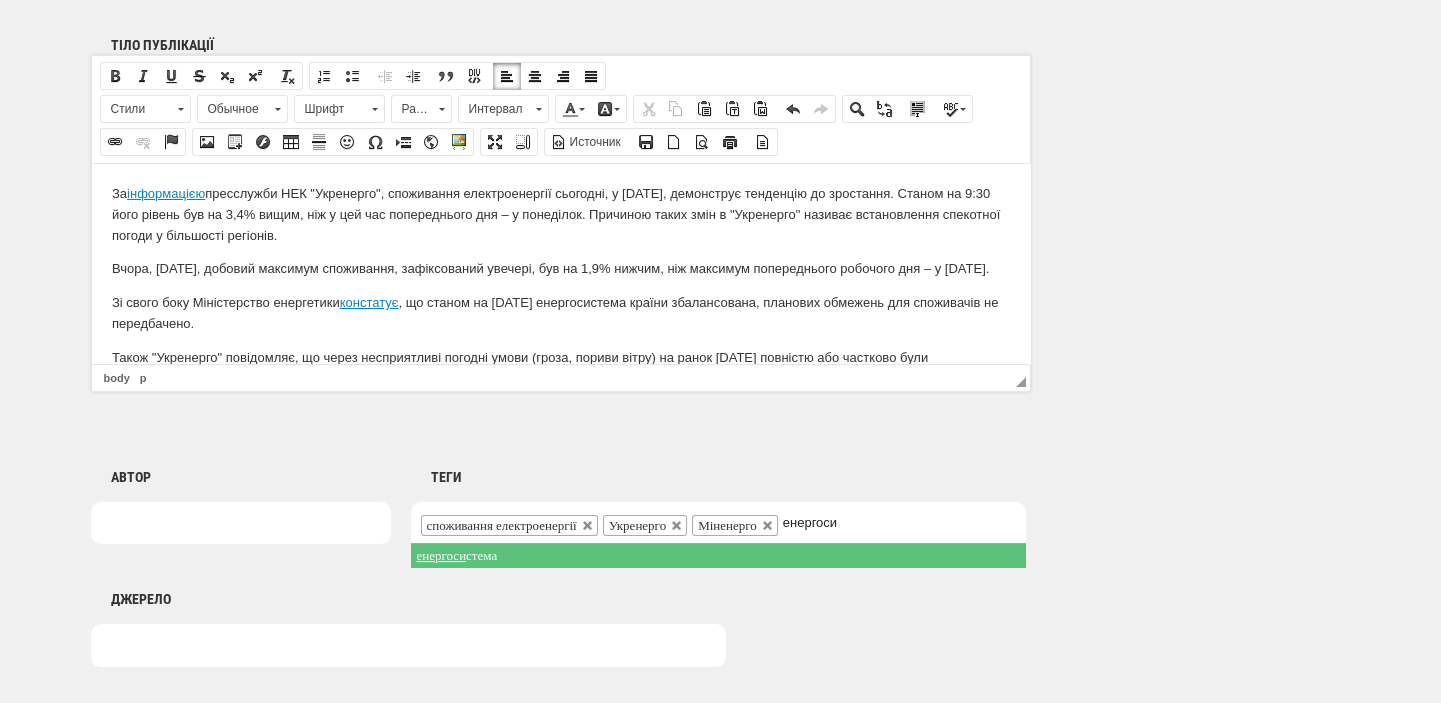 type on "енергоси" 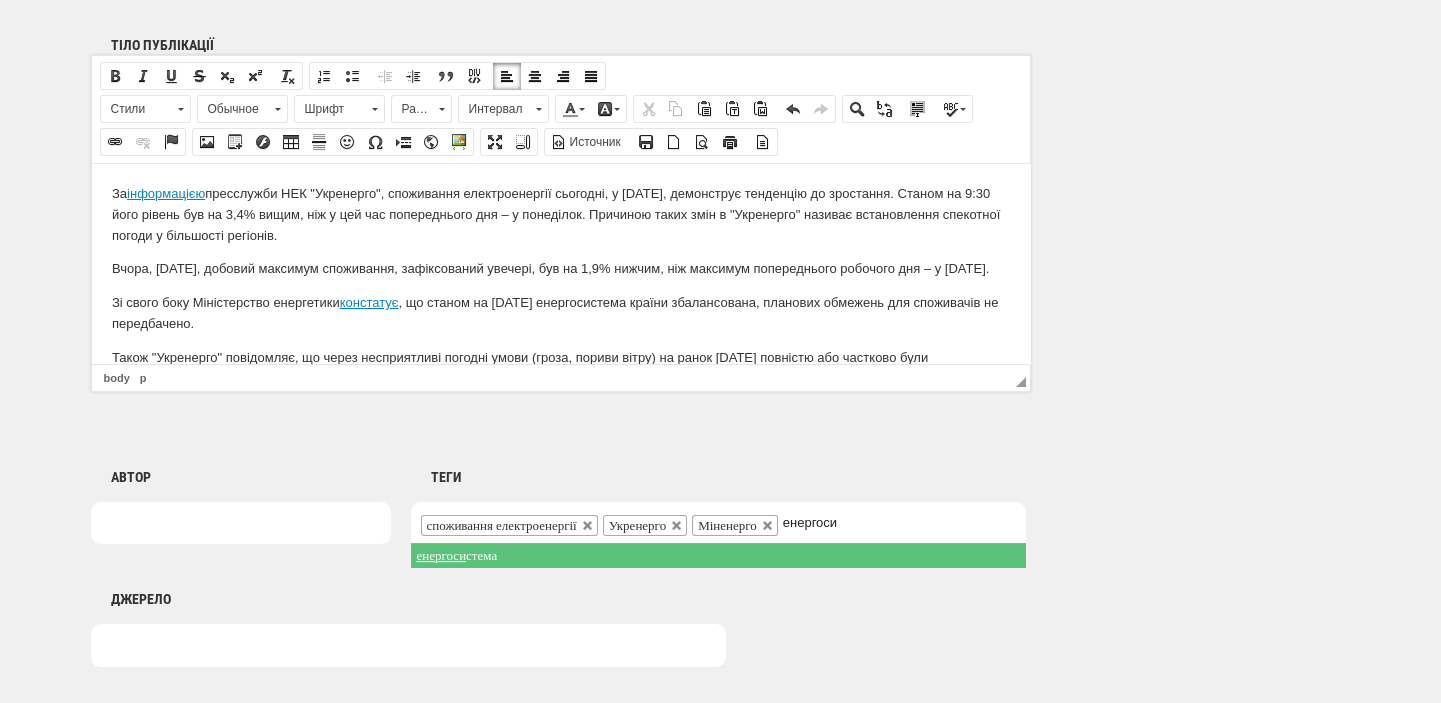 click on "енергоси стема" at bounding box center [718, 555] 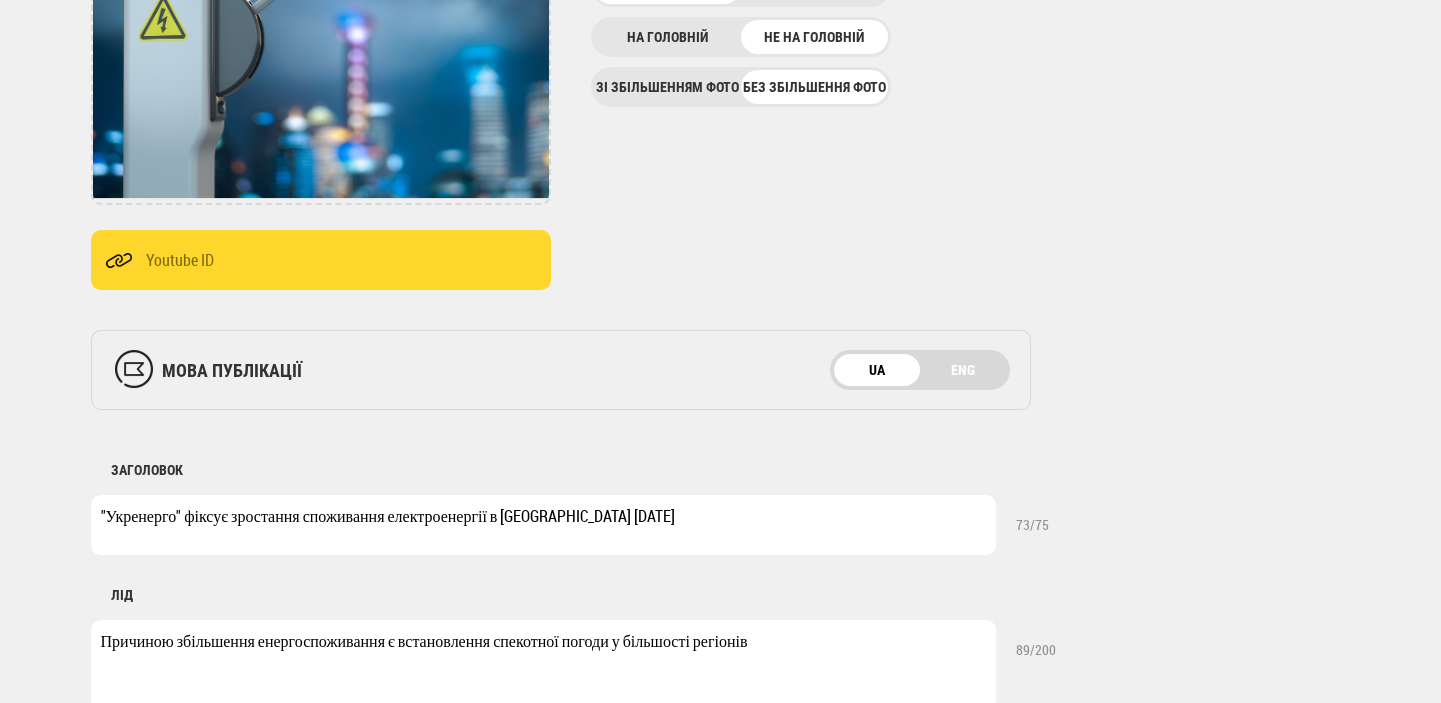 scroll, scrollTop: 0, scrollLeft: 0, axis: both 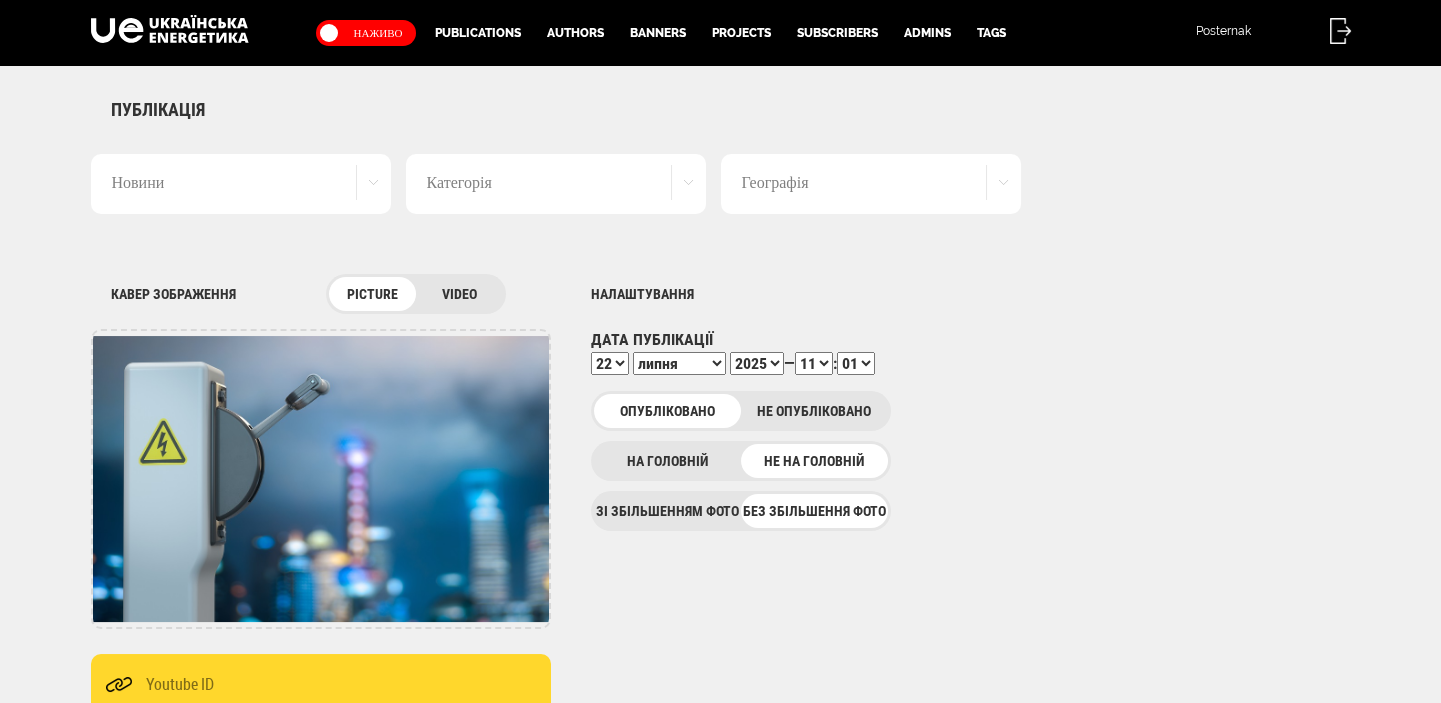 click on "00
01
02
03
04
05
06
07
08
09
10
11
12
13
14
15
16
17
18
19
20
21
22
23
24
25
26
27
28
29
30
31
32
33
34
35
36
37
38
39
40
41
42
43
44
45
46
47
48
49
50
51
52
53
54
55
56
57
58
59" at bounding box center [856, 363] 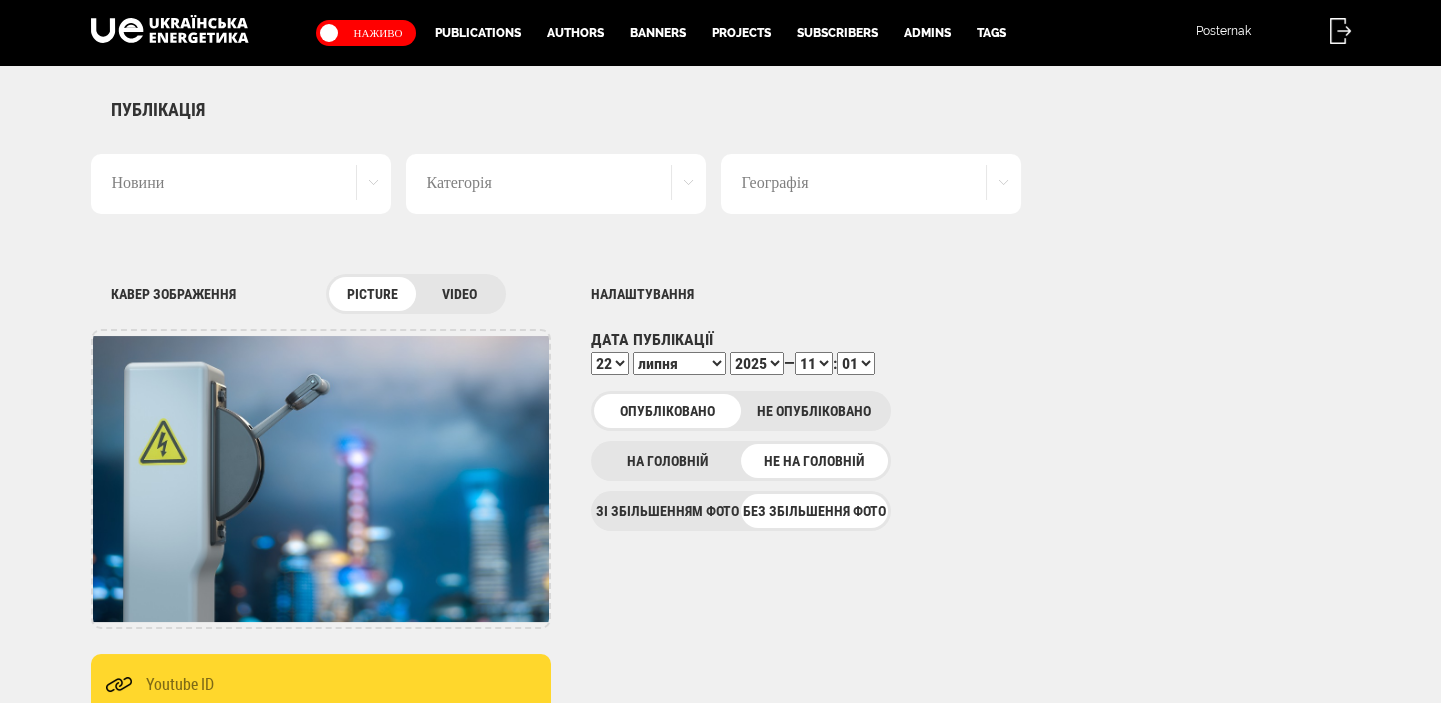 select on "02" 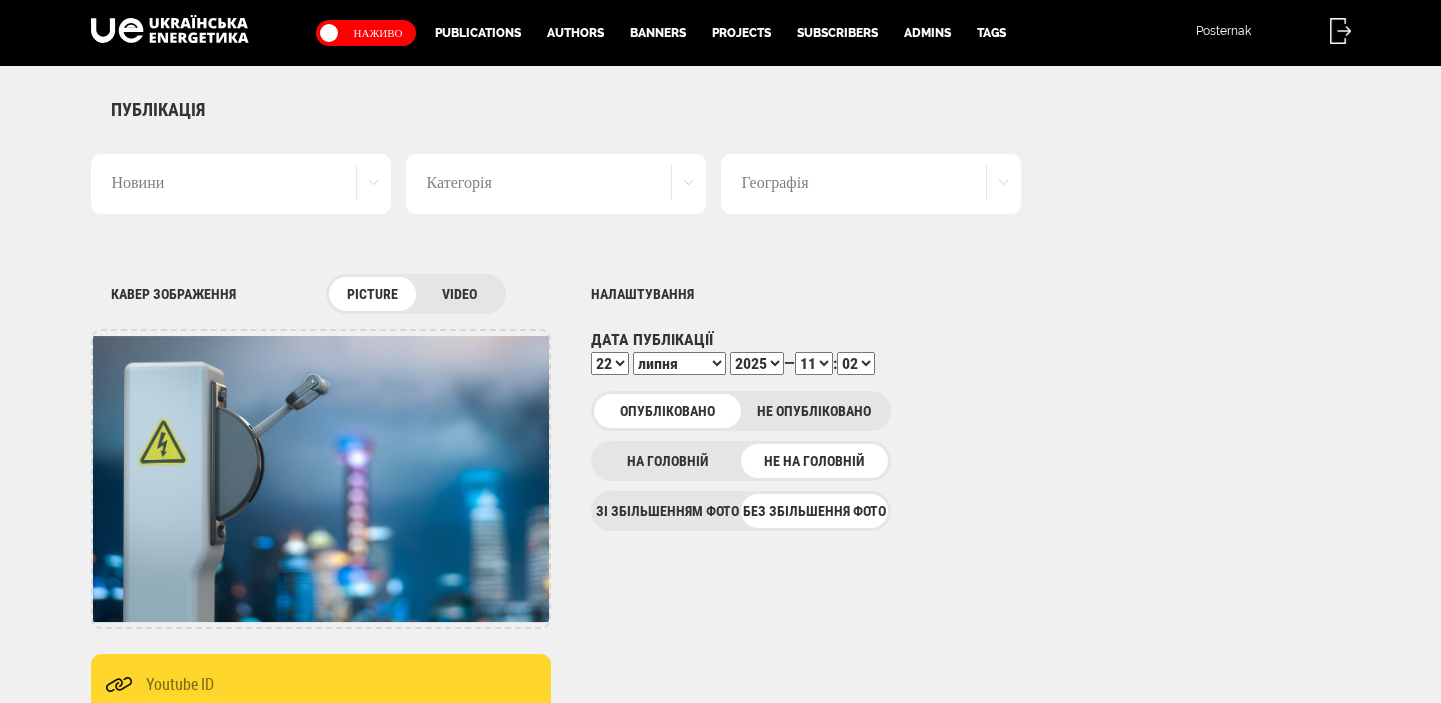 click on "00
01
02
03
04
05
06
07
08
09
10
11
12
13
14
15
16
17
18
19
20
21
22
23
24
25
26
27
28
29
30
31
32
33
34
35
36
37
38
39
40
41
42
43
44
45
46
47
48
49
50
51
52
53
54
55
56
57
58
59" at bounding box center [856, 363] 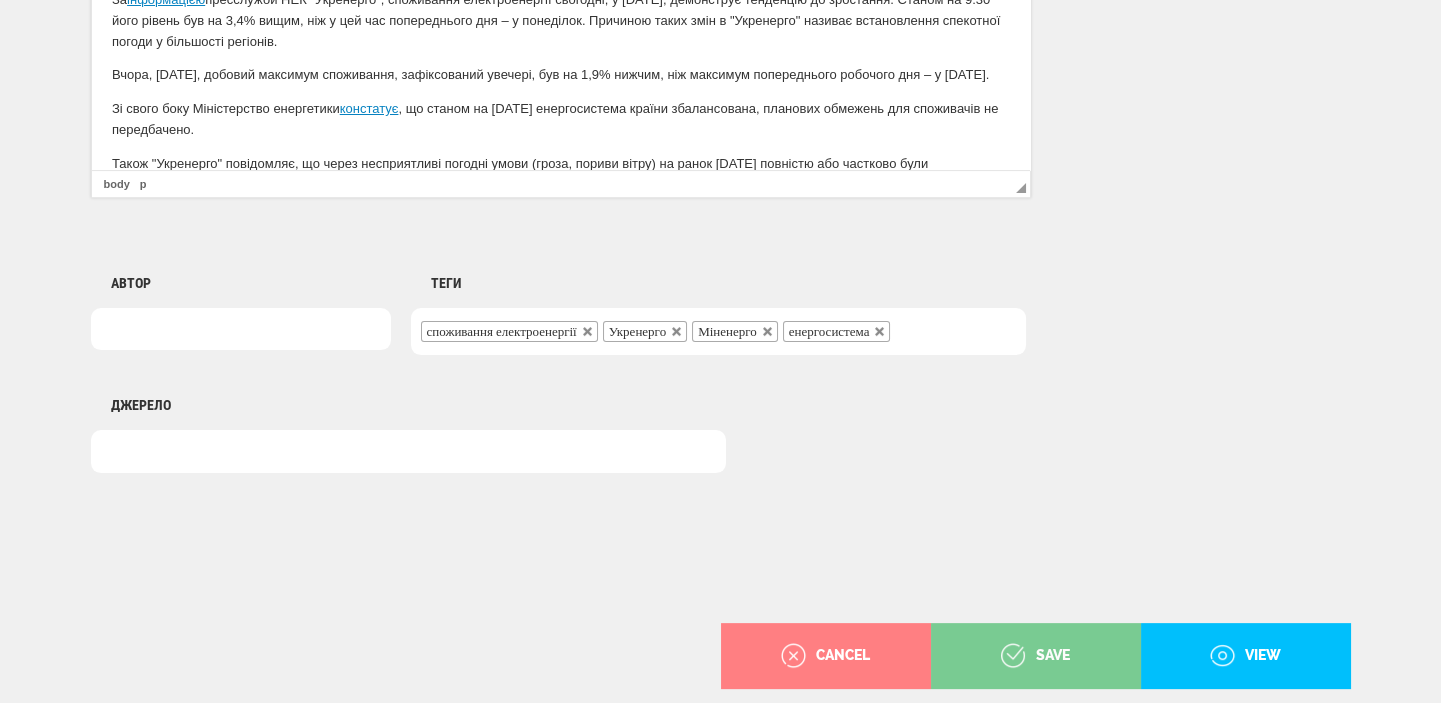 scroll, scrollTop: 1498, scrollLeft: 0, axis: vertical 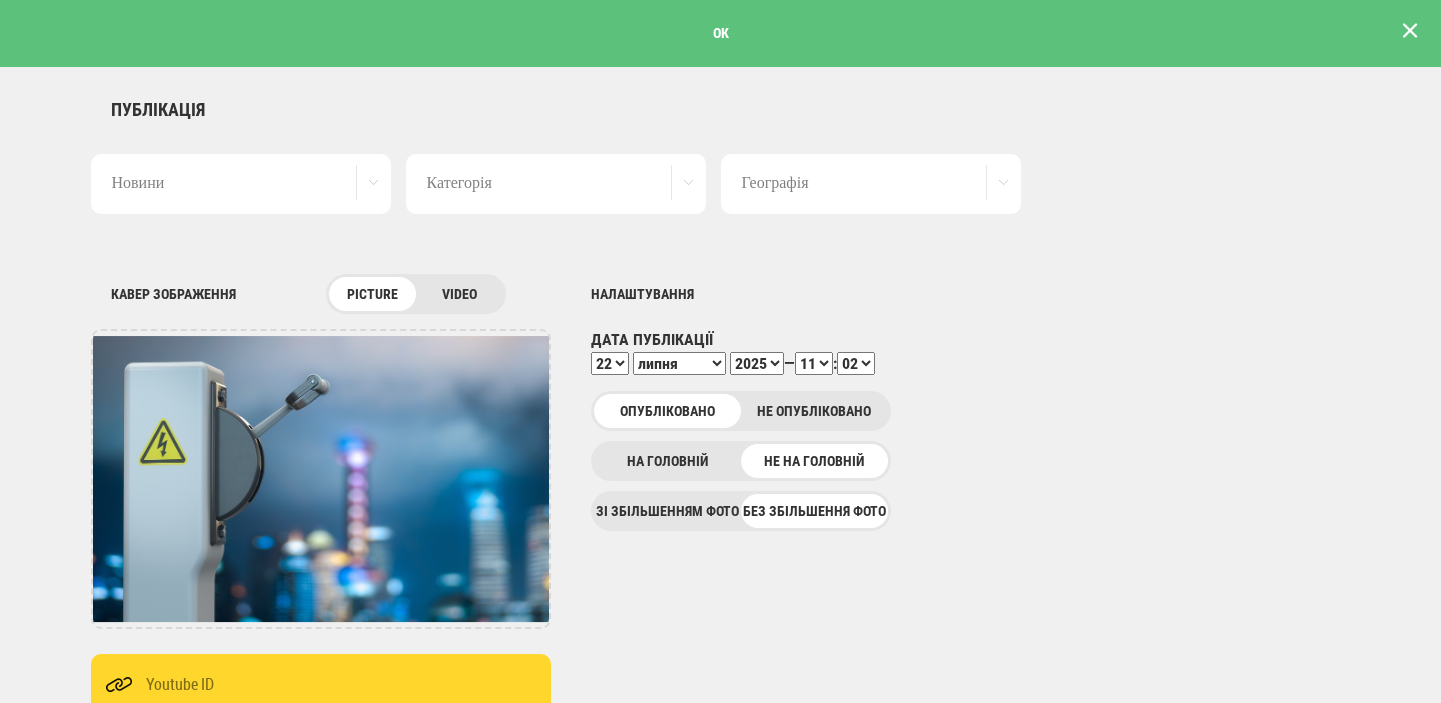 click at bounding box center [1410, 31] 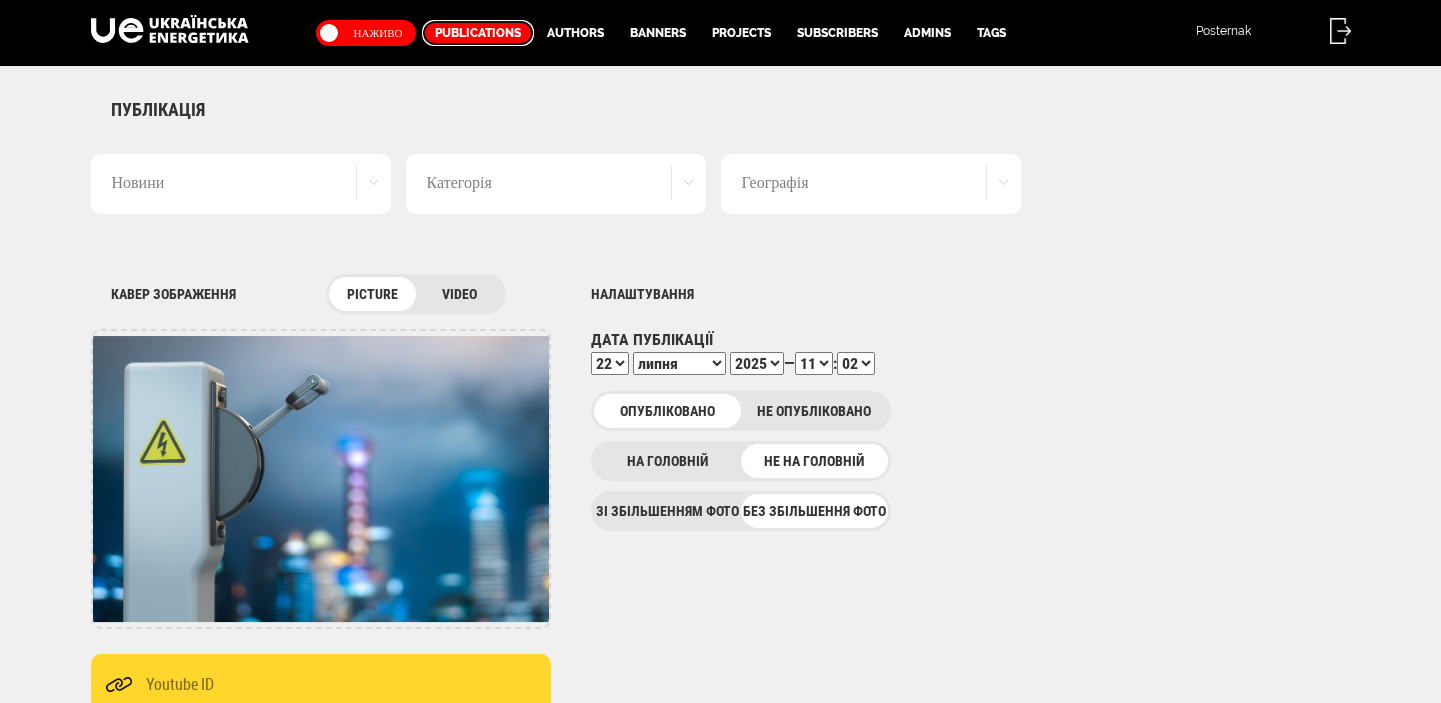 click on "Publications" at bounding box center [478, 33] 